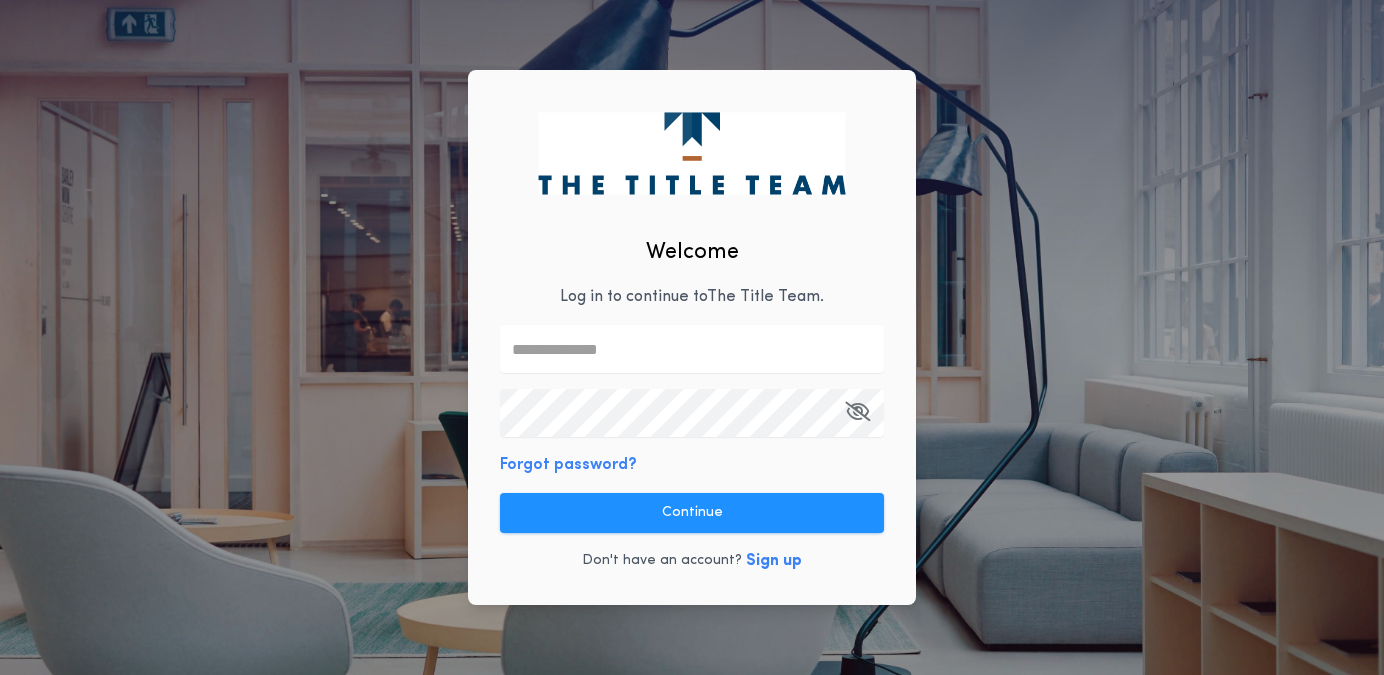 scroll, scrollTop: 0, scrollLeft: 0, axis: both 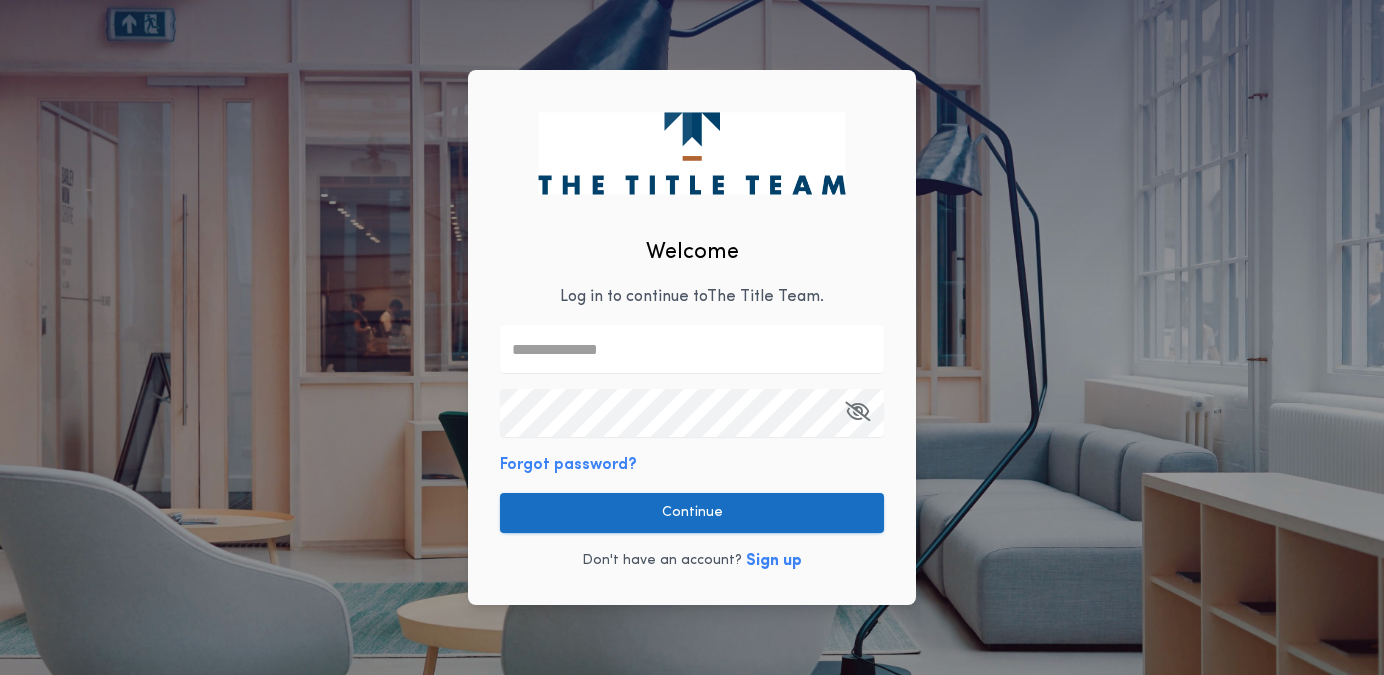 type on "**********" 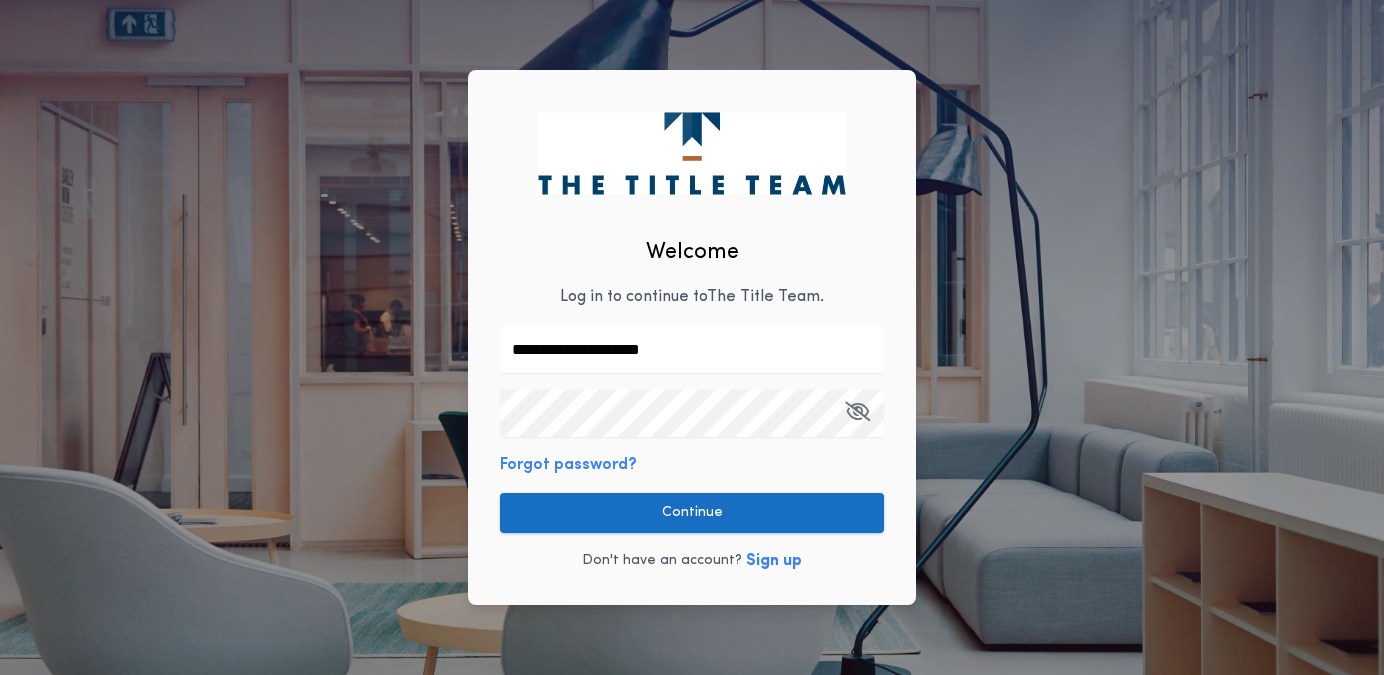 click on "Continue" at bounding box center [692, 513] 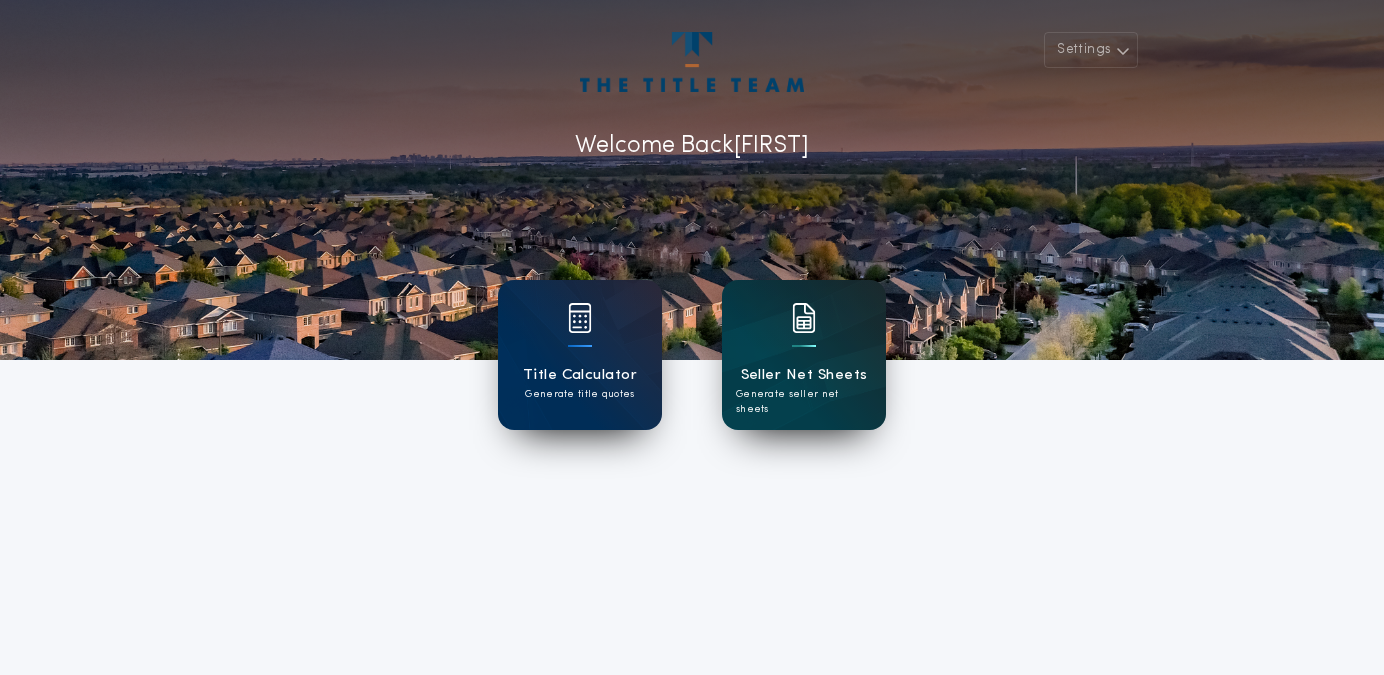 click on "Seller Net Sheets" at bounding box center (804, 375) 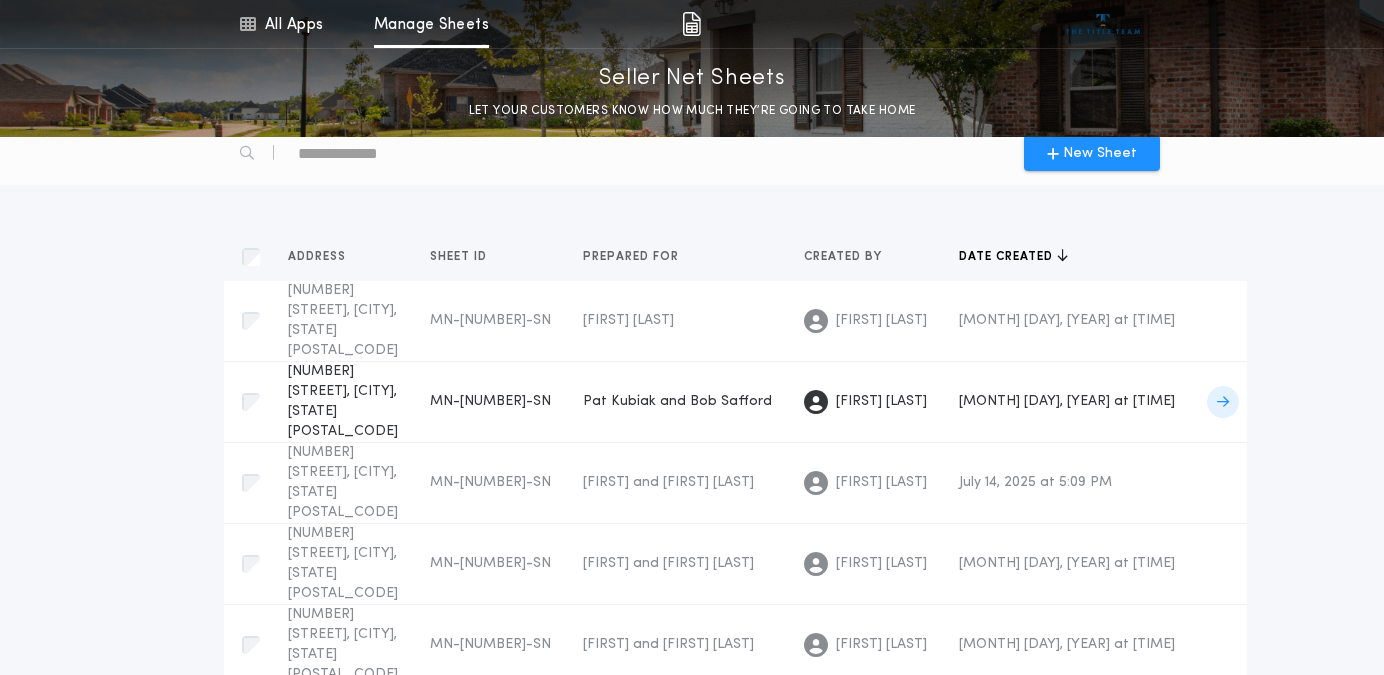 scroll, scrollTop: 23, scrollLeft: 0, axis: vertical 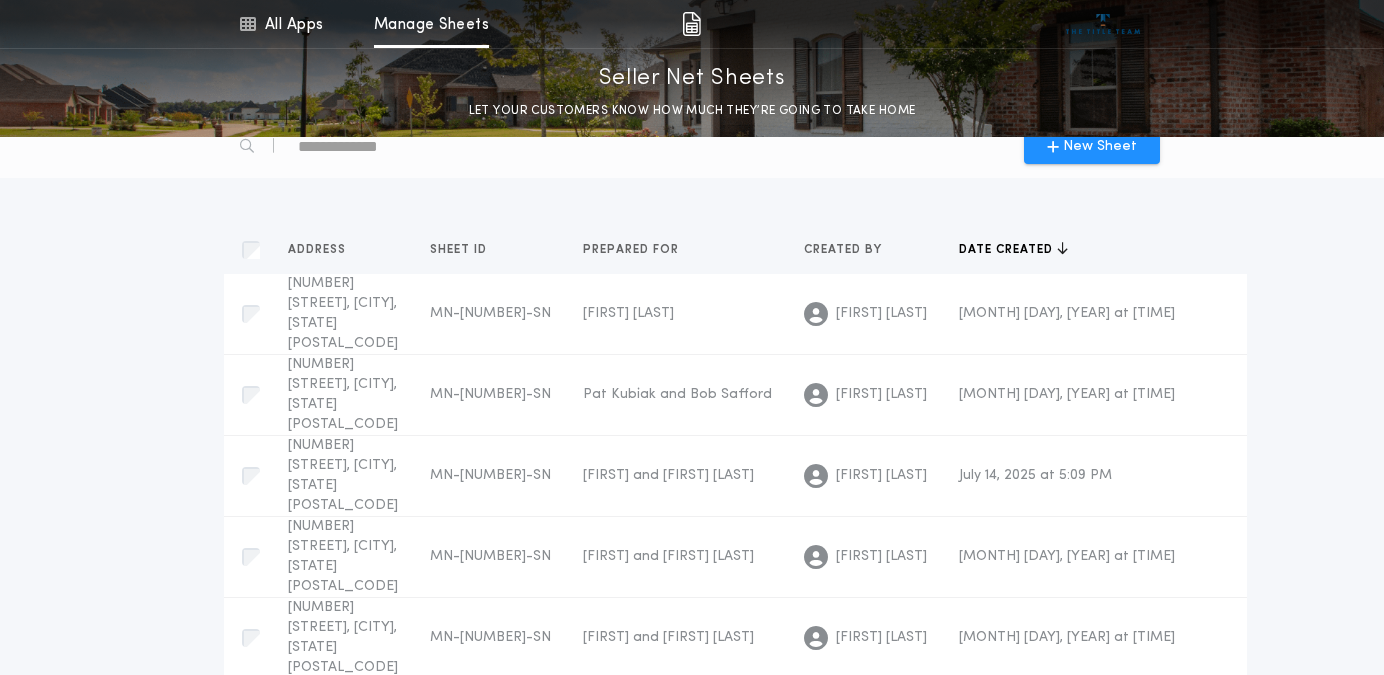 click at bounding box center [1134, 709] 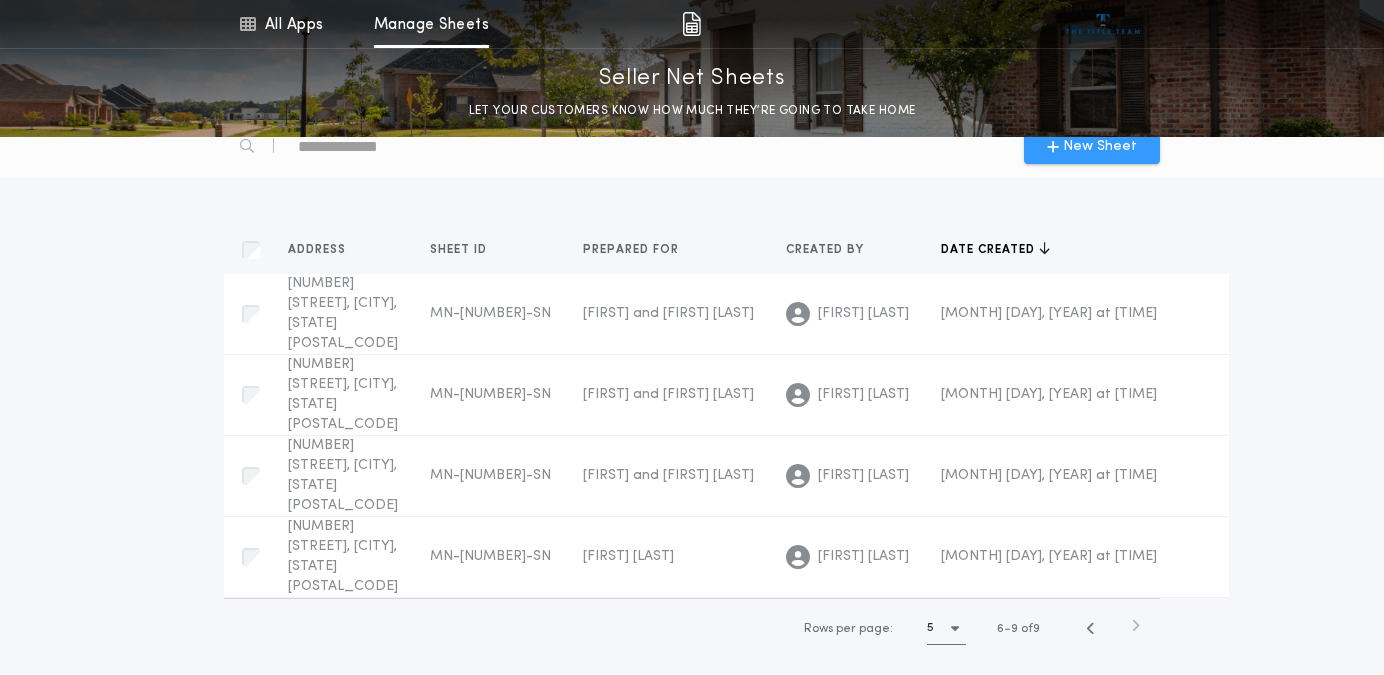 click on "New Sheet" at bounding box center (1092, 146) 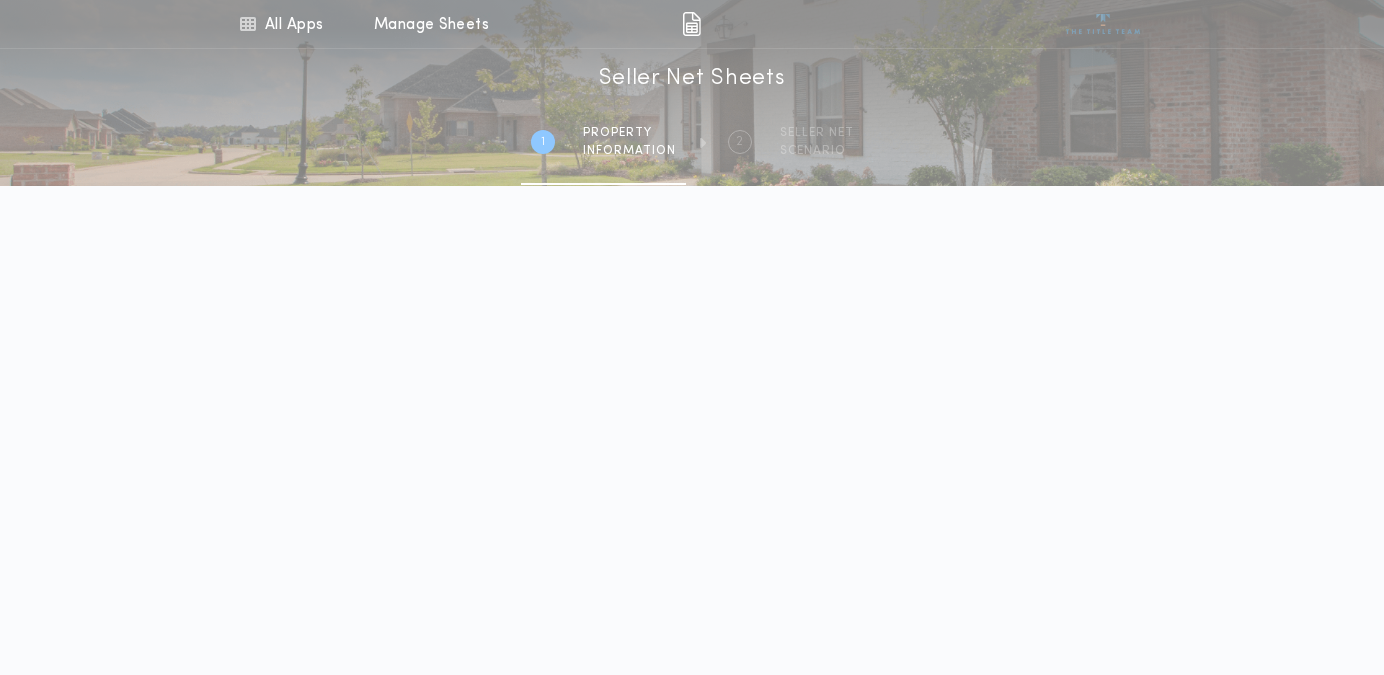 scroll, scrollTop: 0, scrollLeft: 0, axis: both 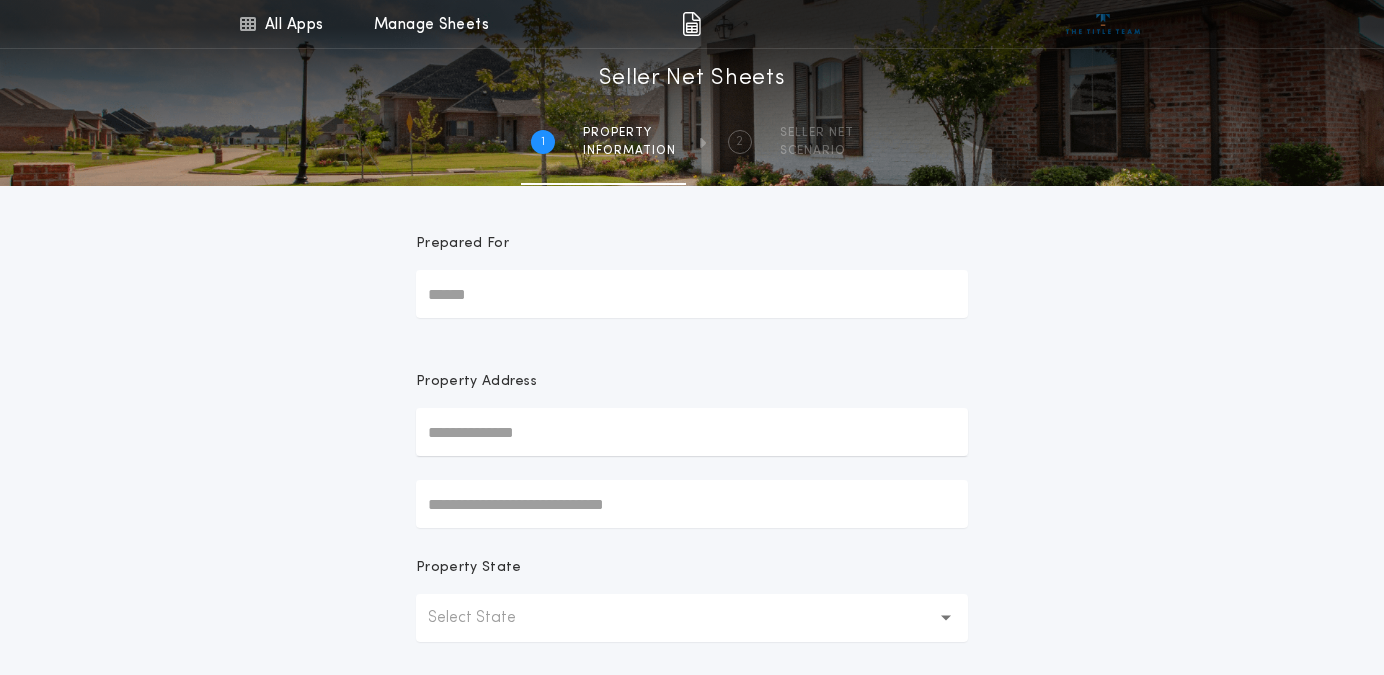 click on "Prepared For" at bounding box center [692, 294] 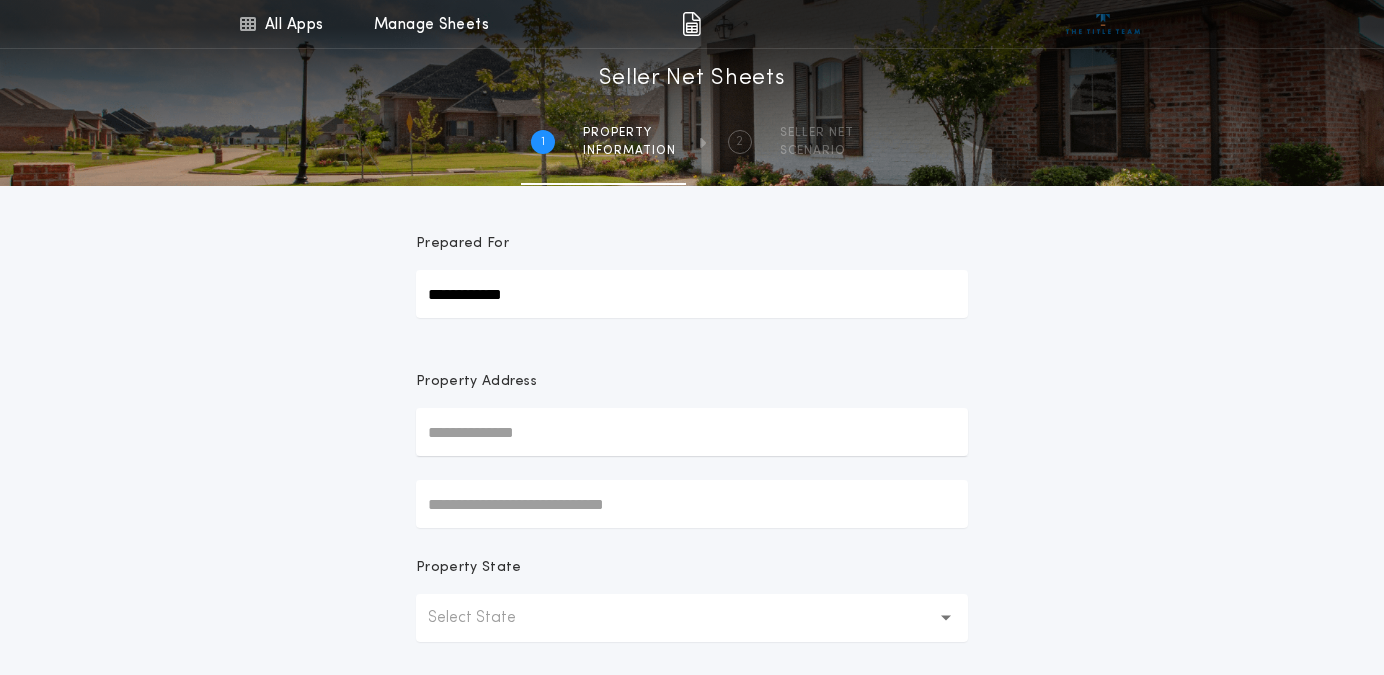 type on "**********" 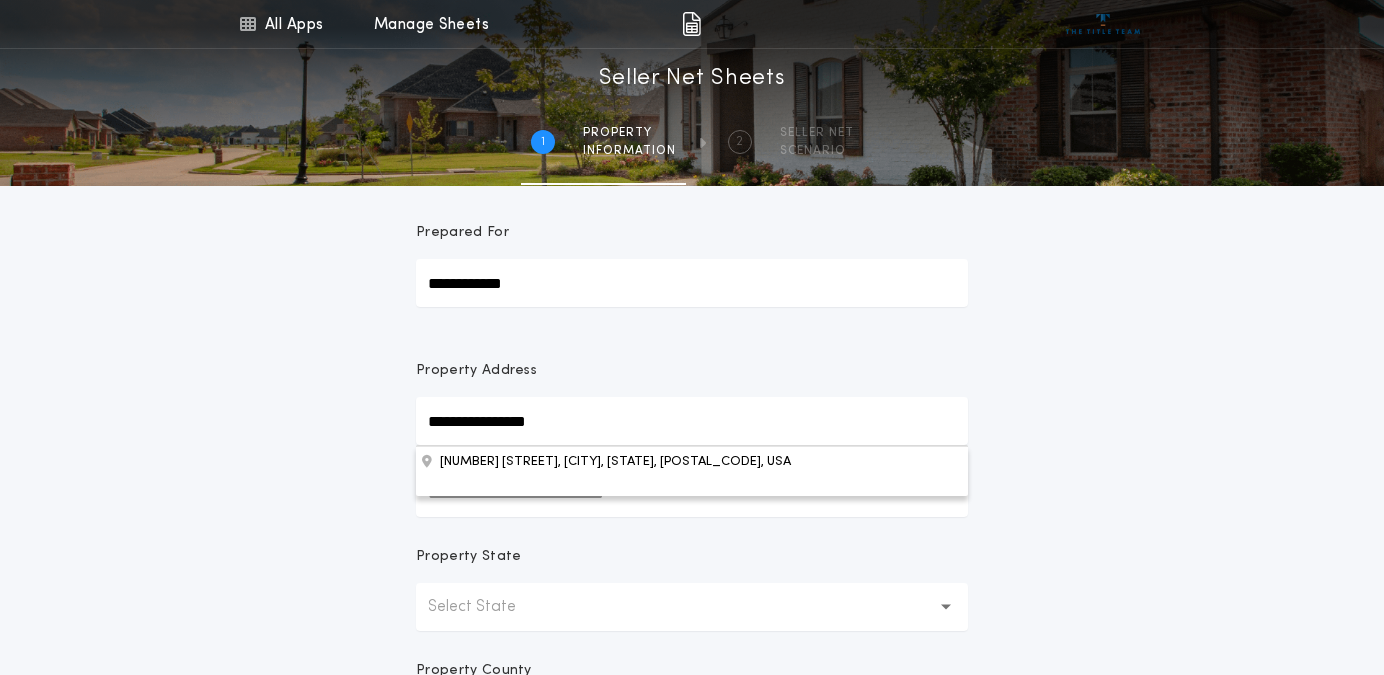 scroll, scrollTop: 17, scrollLeft: 0, axis: vertical 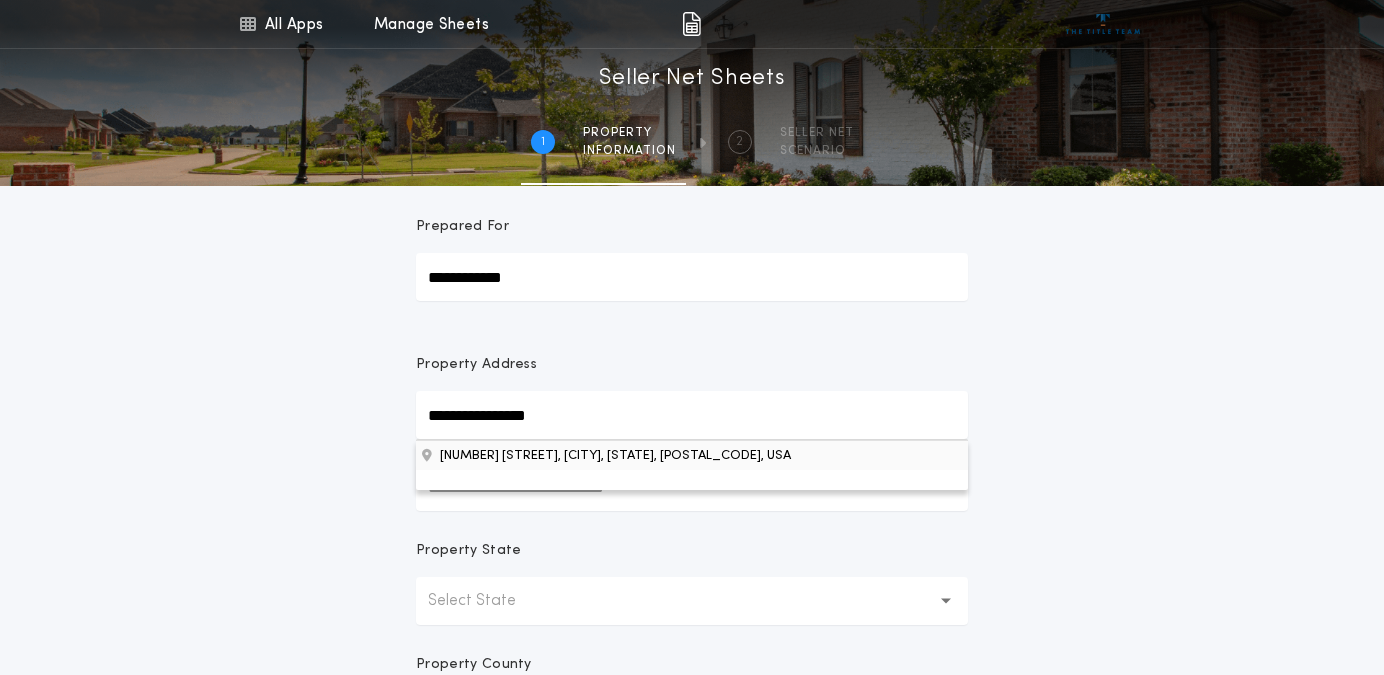 click on "[NUMBER] [STREET], [CITY], [STATE], [POSTAL_CODE], USA" at bounding box center (692, 455) 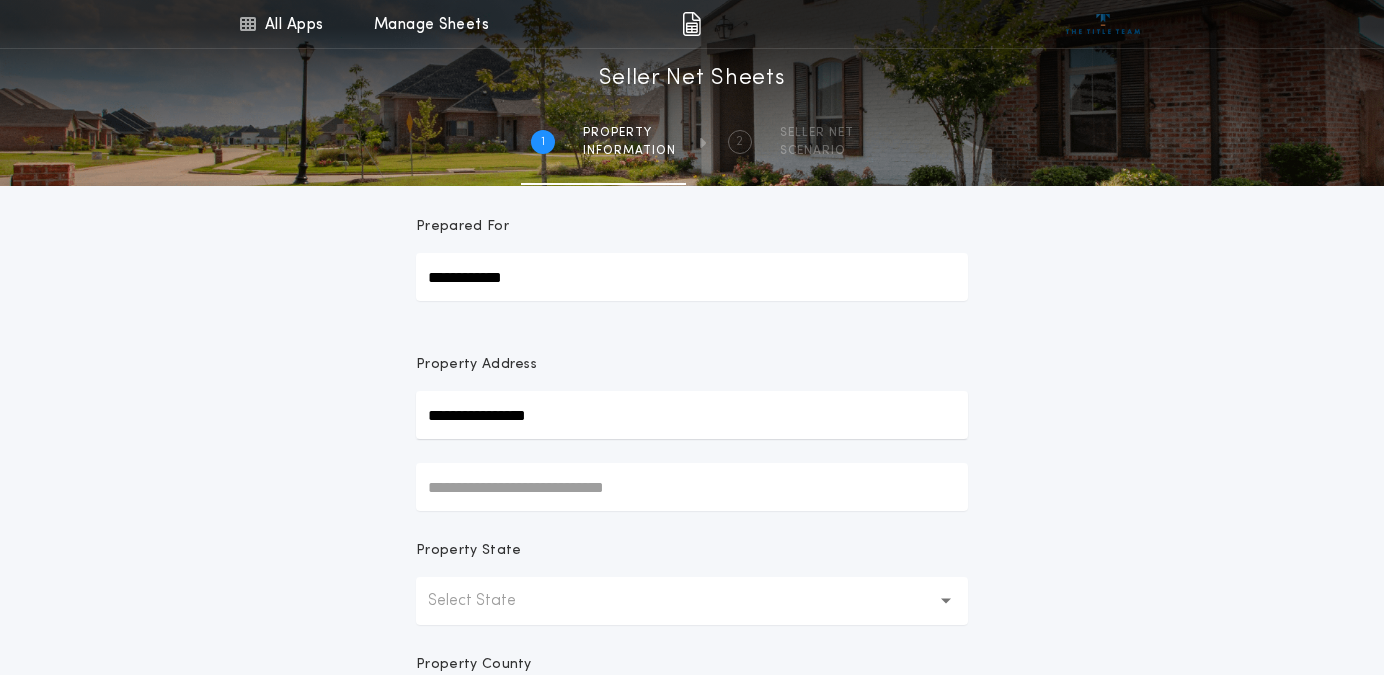 type on "**********" 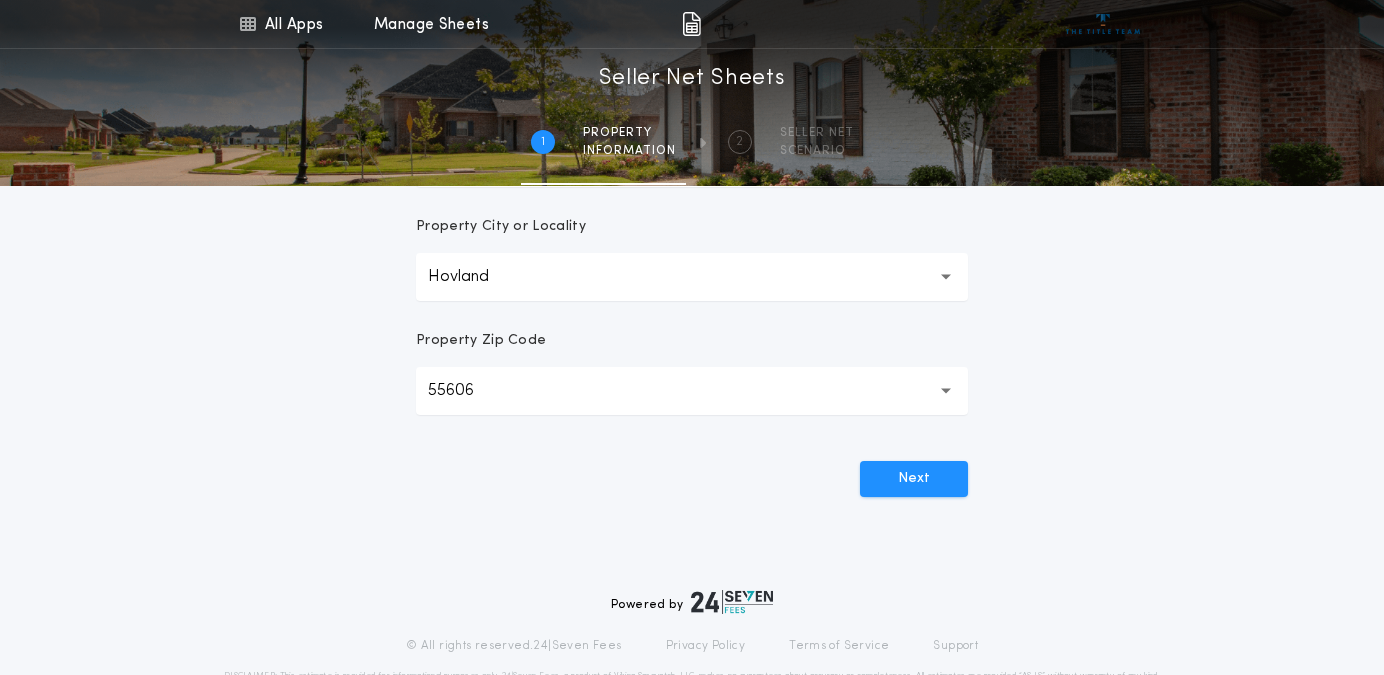 scroll, scrollTop: 628, scrollLeft: 0, axis: vertical 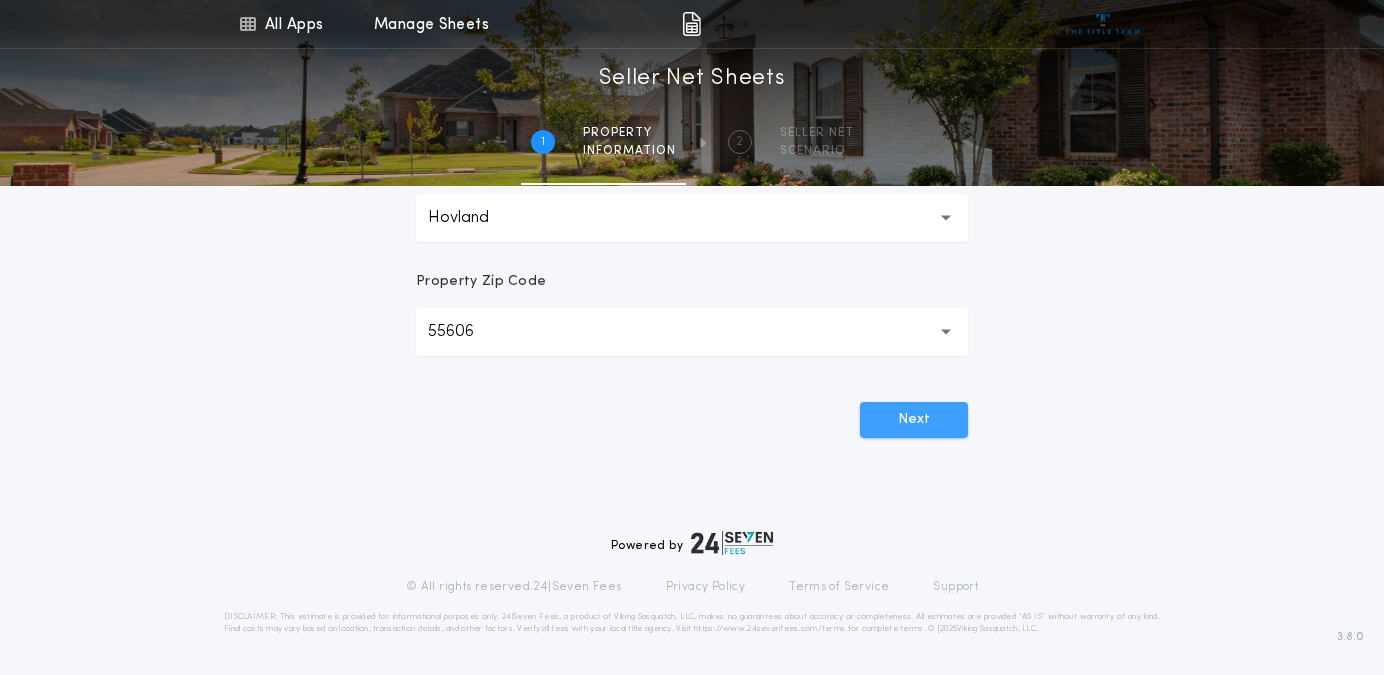click on "Next" at bounding box center (914, 420) 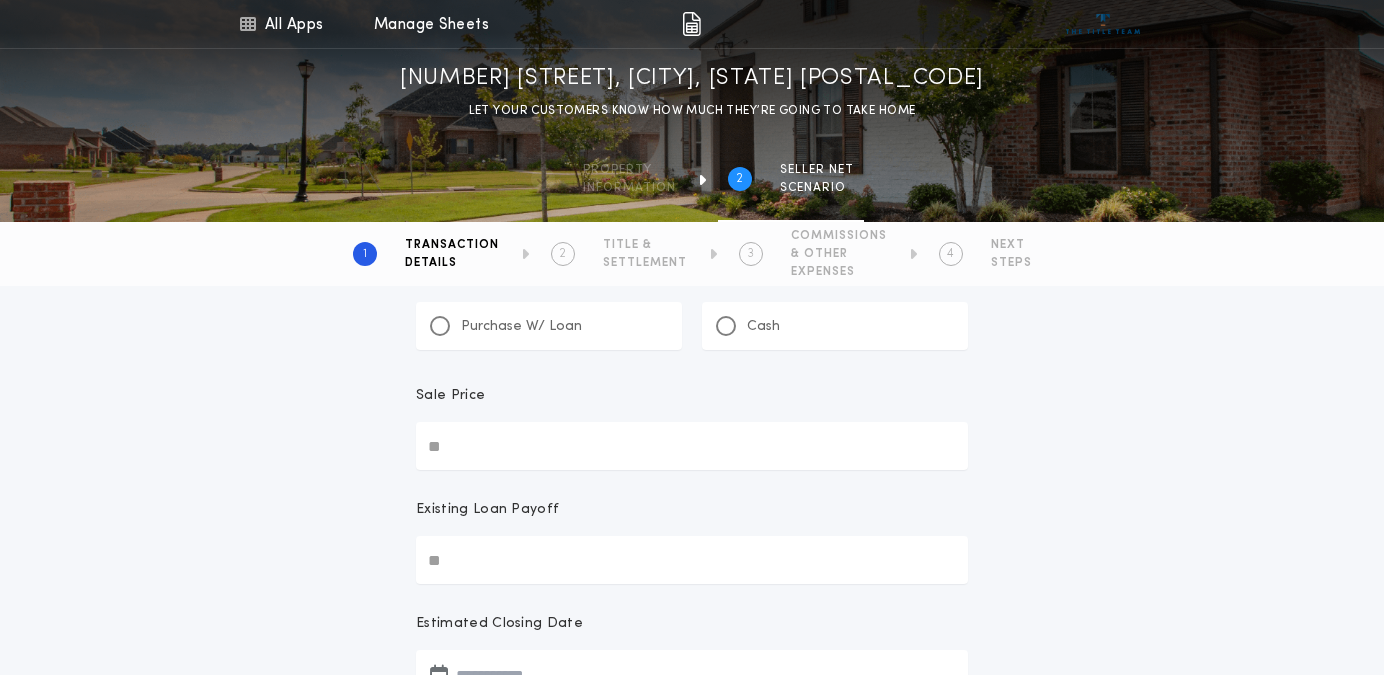 scroll, scrollTop: 79, scrollLeft: 0, axis: vertical 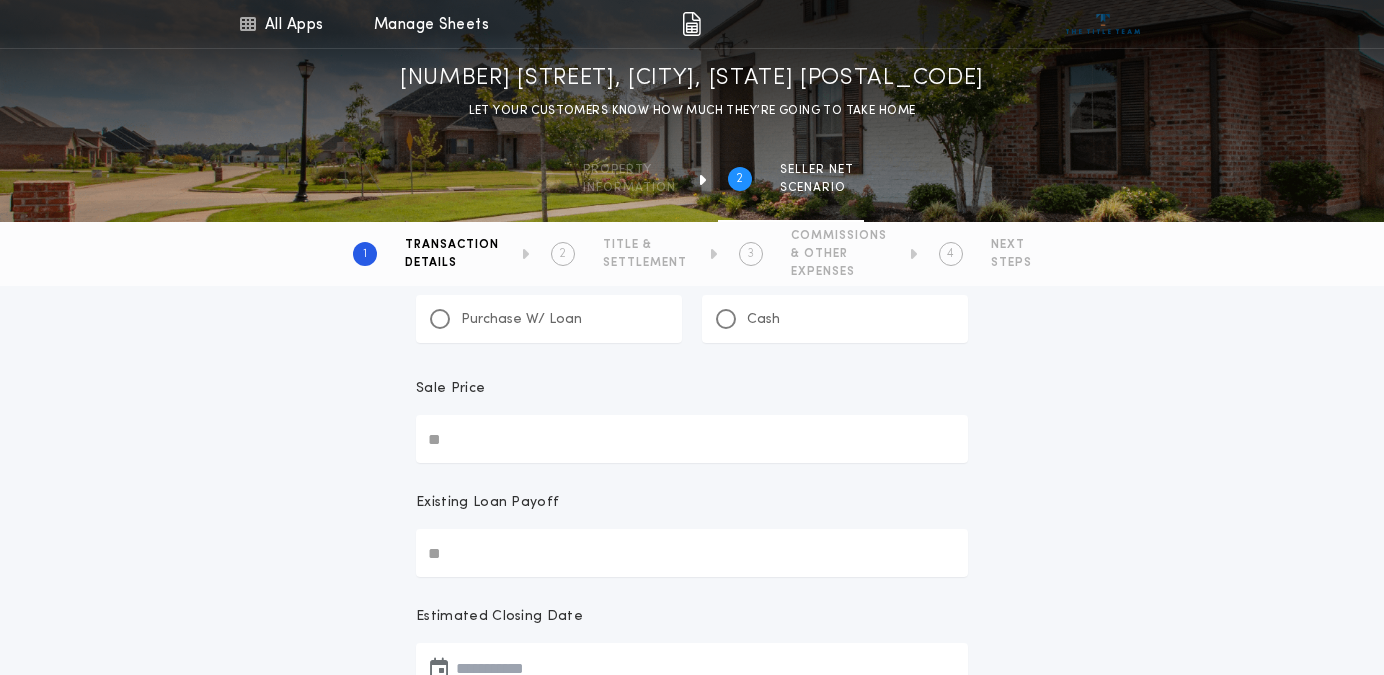 click on "Sale Price" at bounding box center (692, 439) 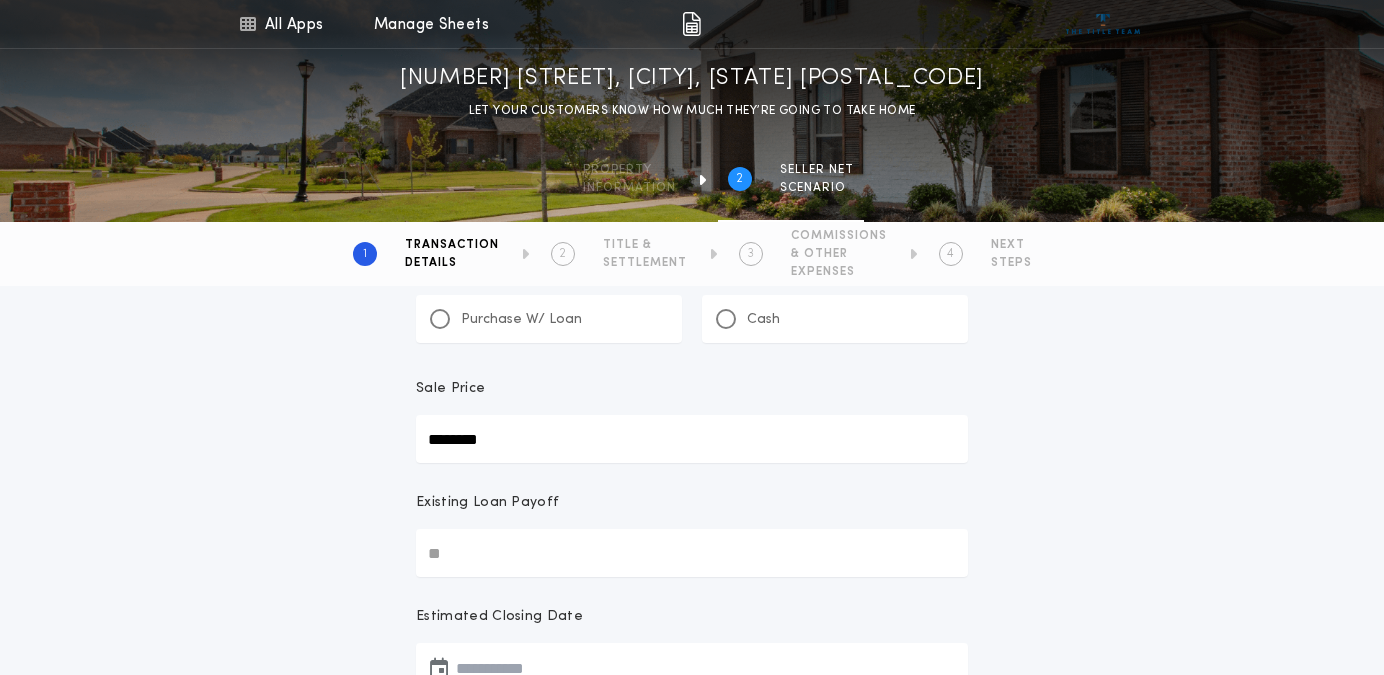 type on "********" 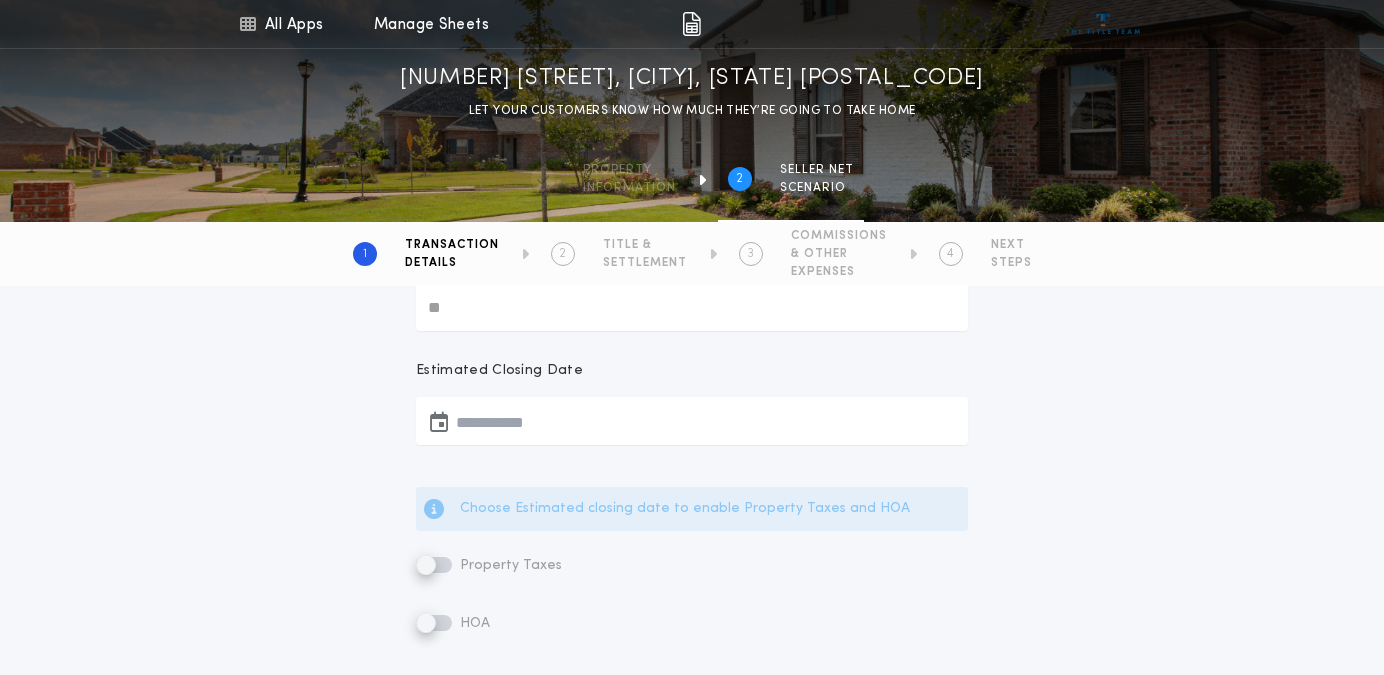 scroll, scrollTop: 337, scrollLeft: 0, axis: vertical 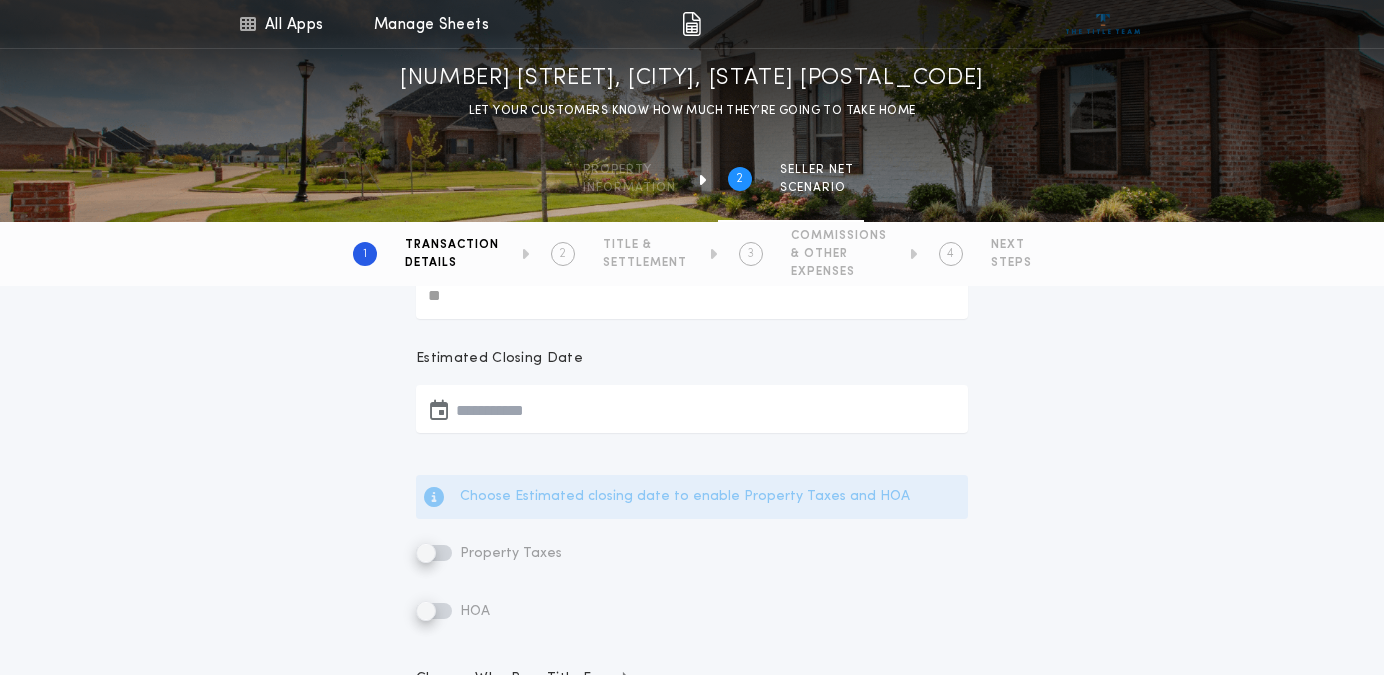 click at bounding box center (692, 409) 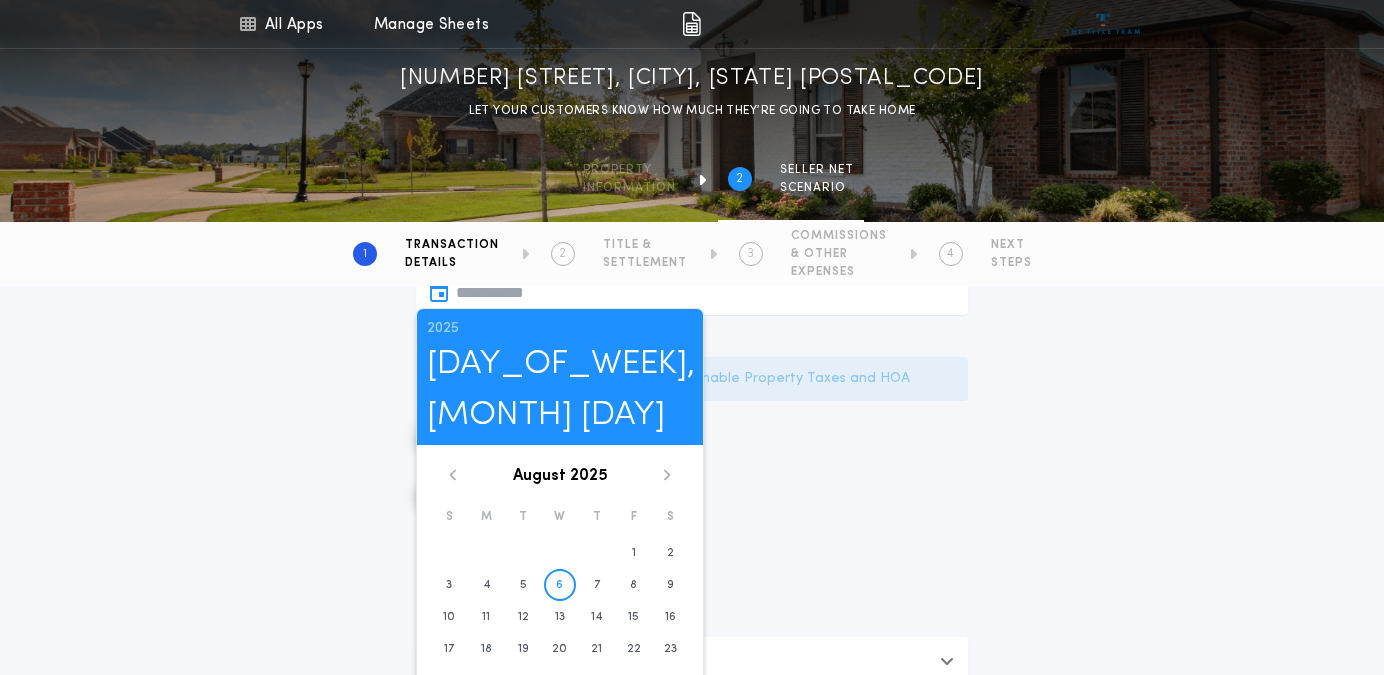 scroll, scrollTop: 471, scrollLeft: 0, axis: vertical 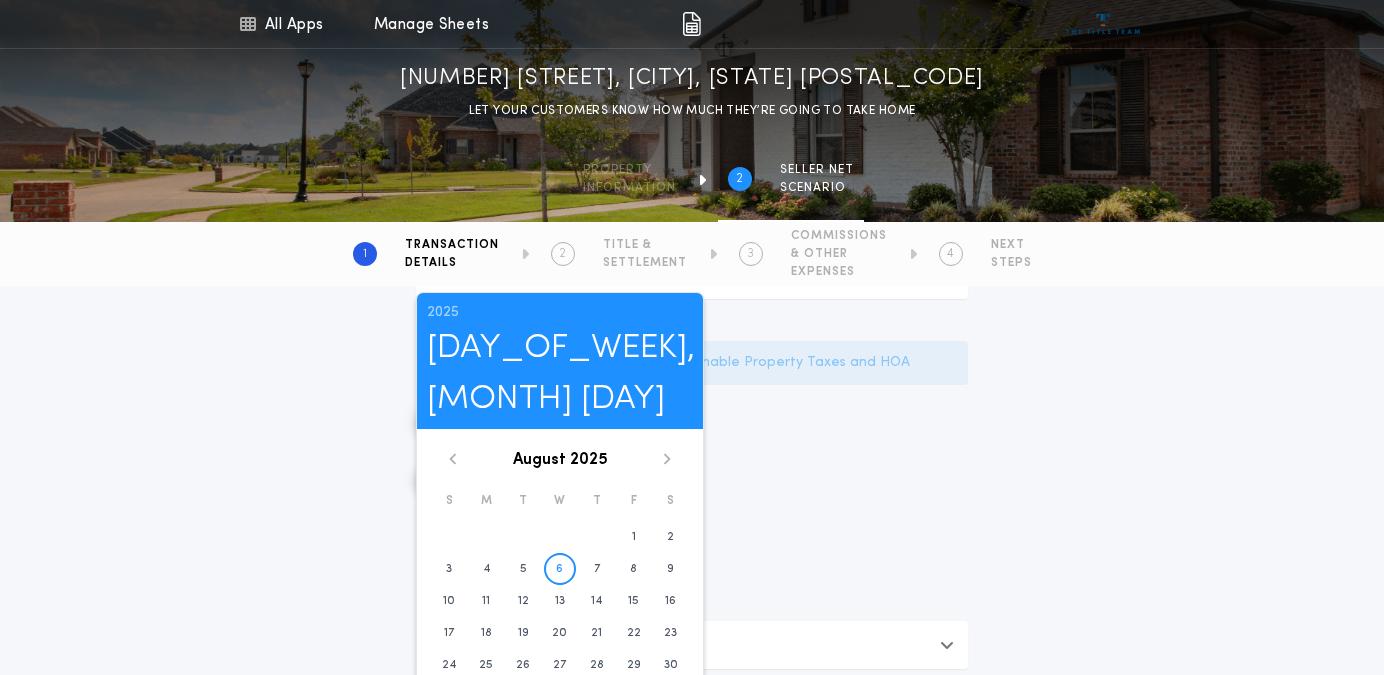 click 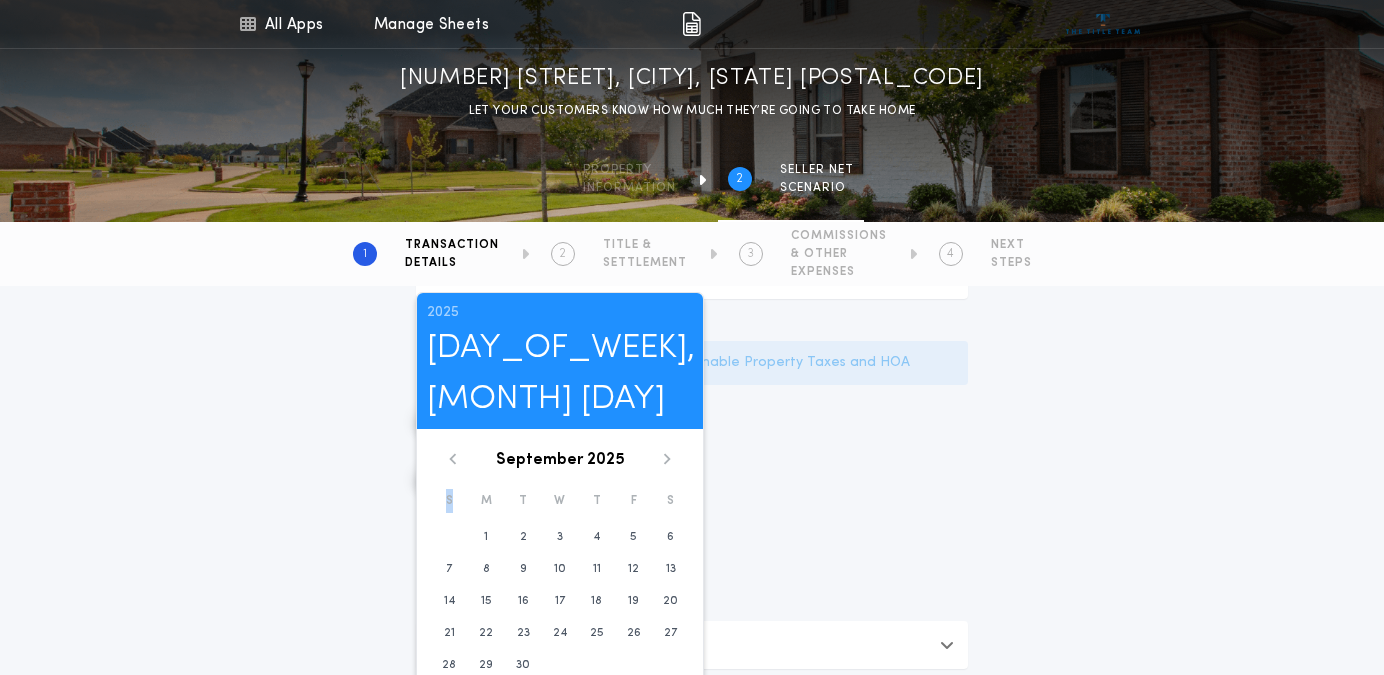 click 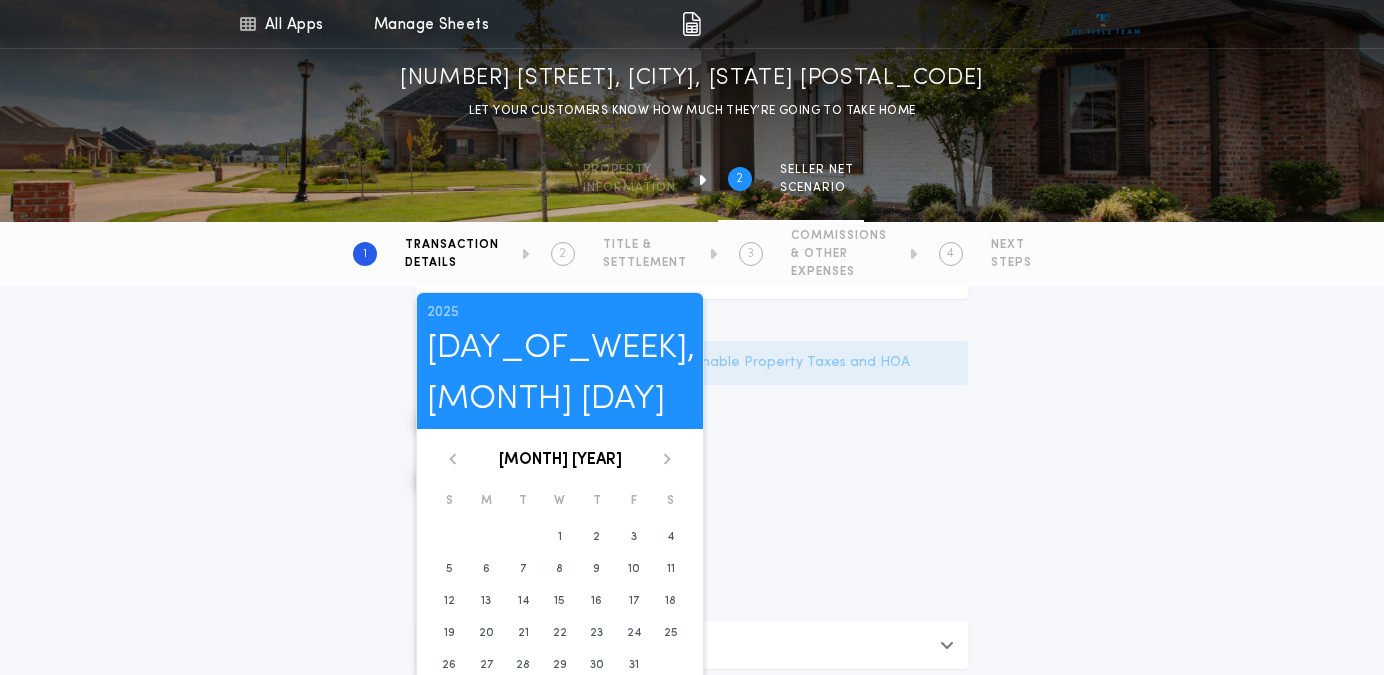 click 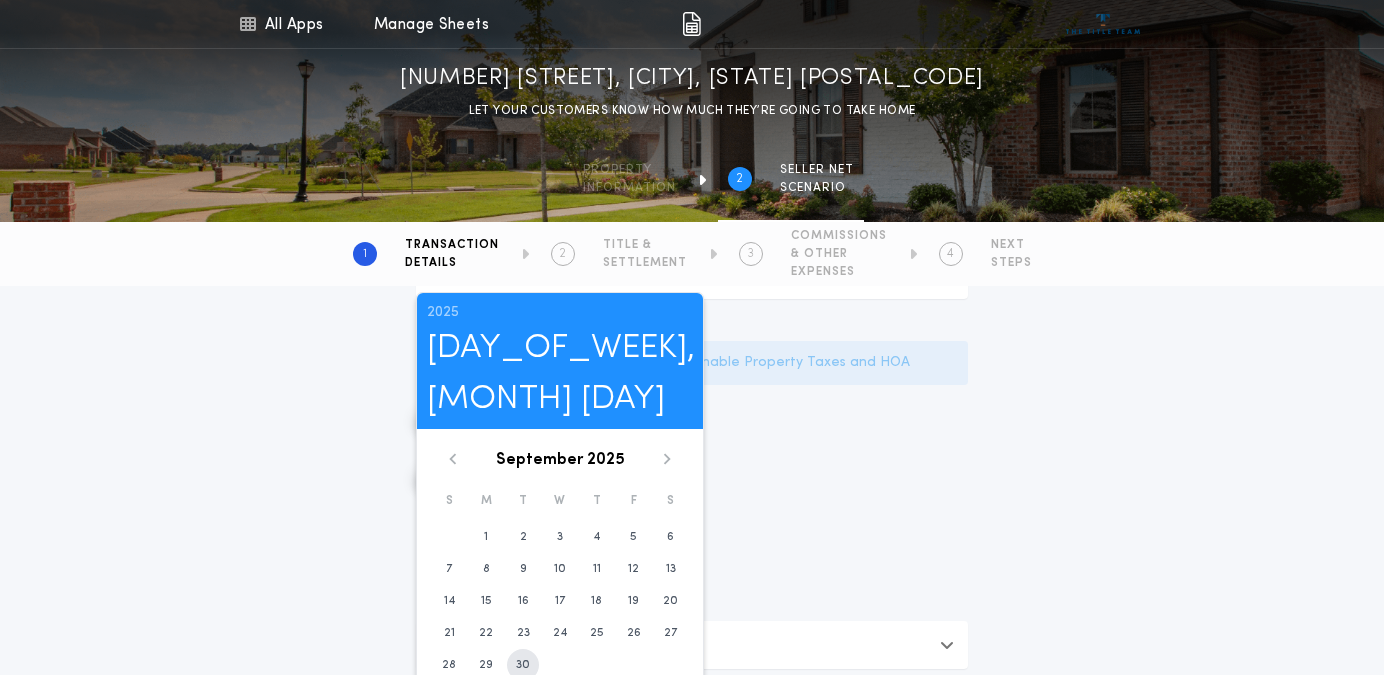 click on "30" at bounding box center [523, 665] 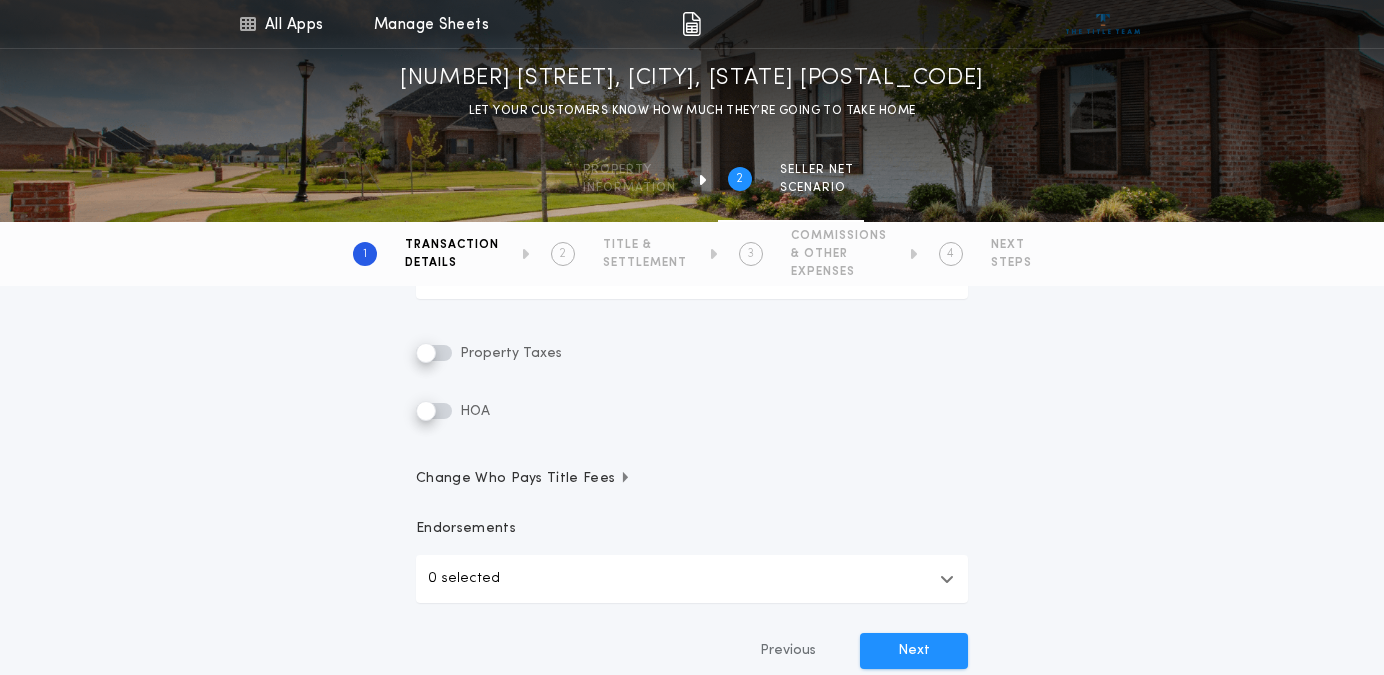 click on "**********" at bounding box center [692, 270] 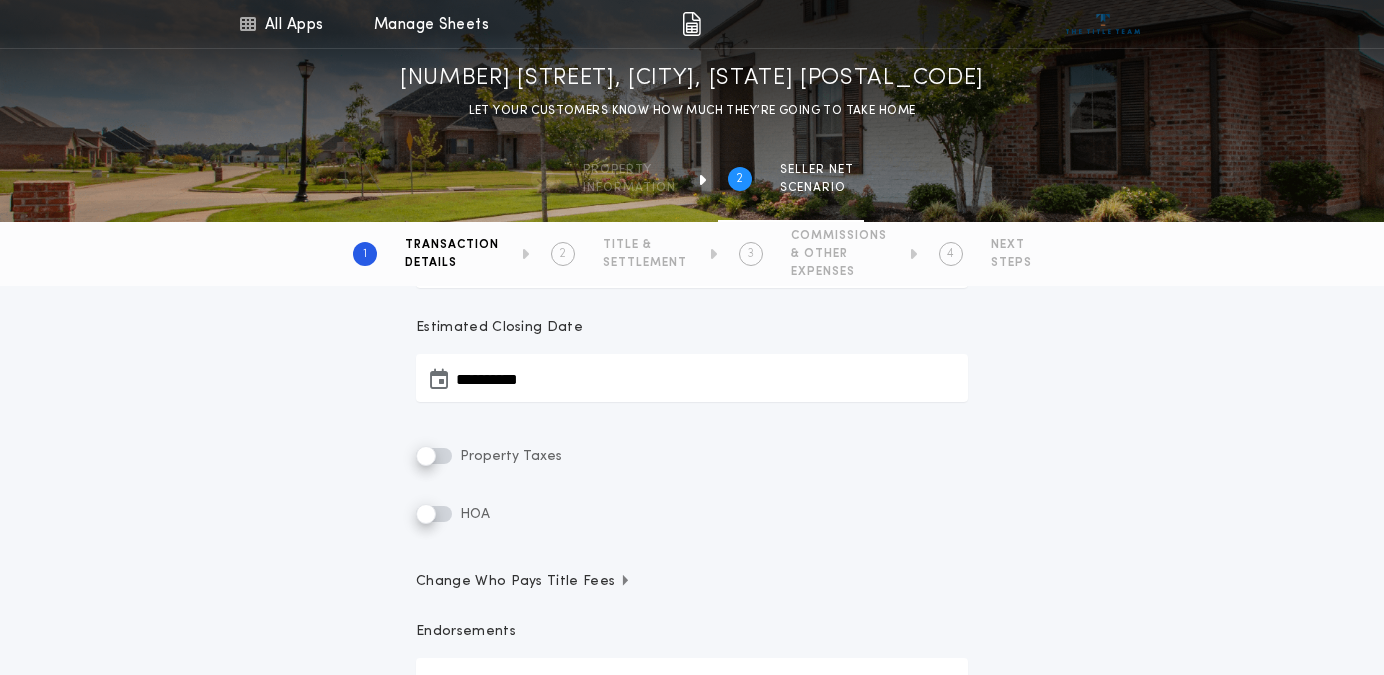 scroll, scrollTop: 364, scrollLeft: 0, axis: vertical 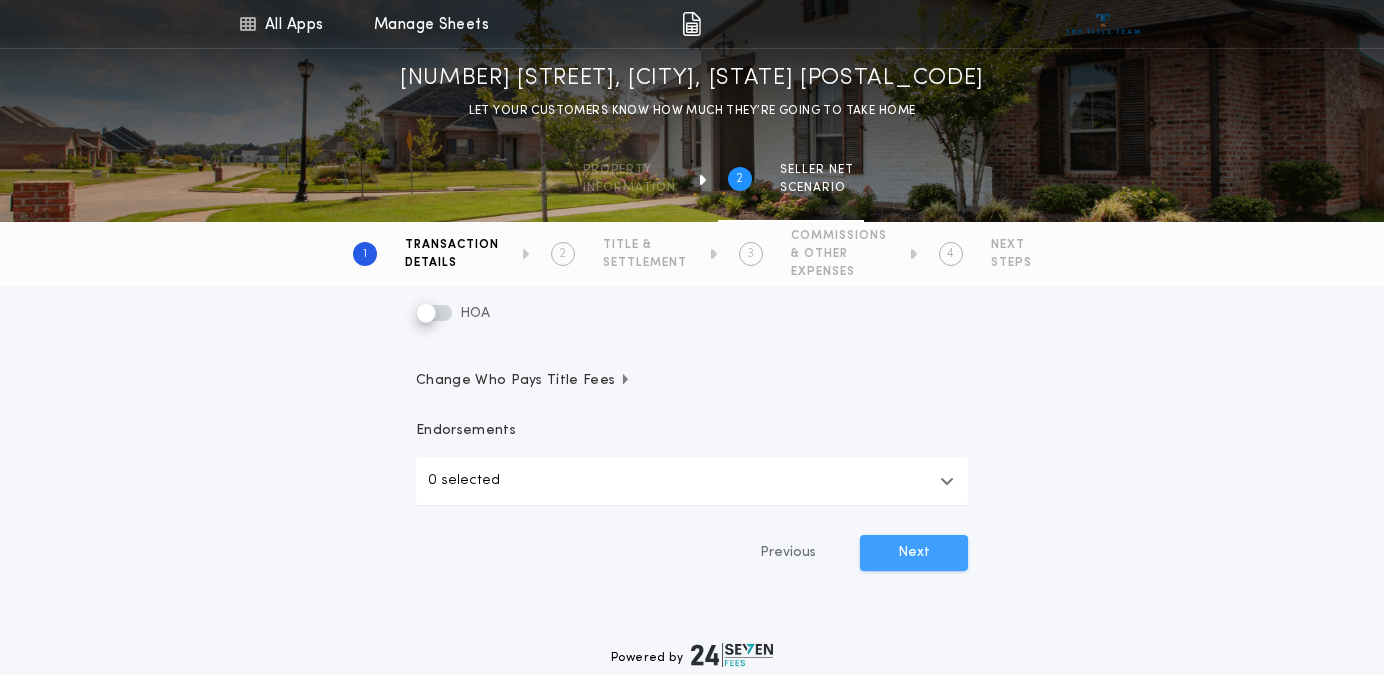click on "Next" at bounding box center (914, 553) 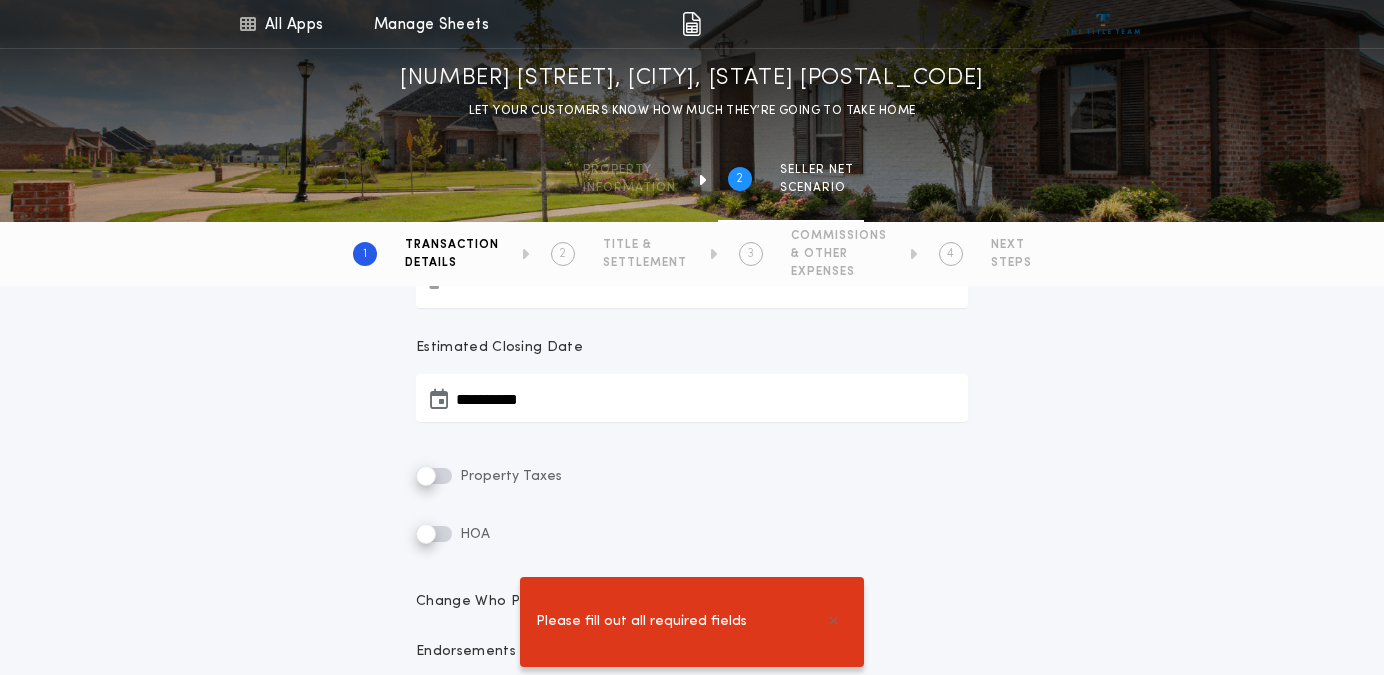 scroll, scrollTop: 0, scrollLeft: 0, axis: both 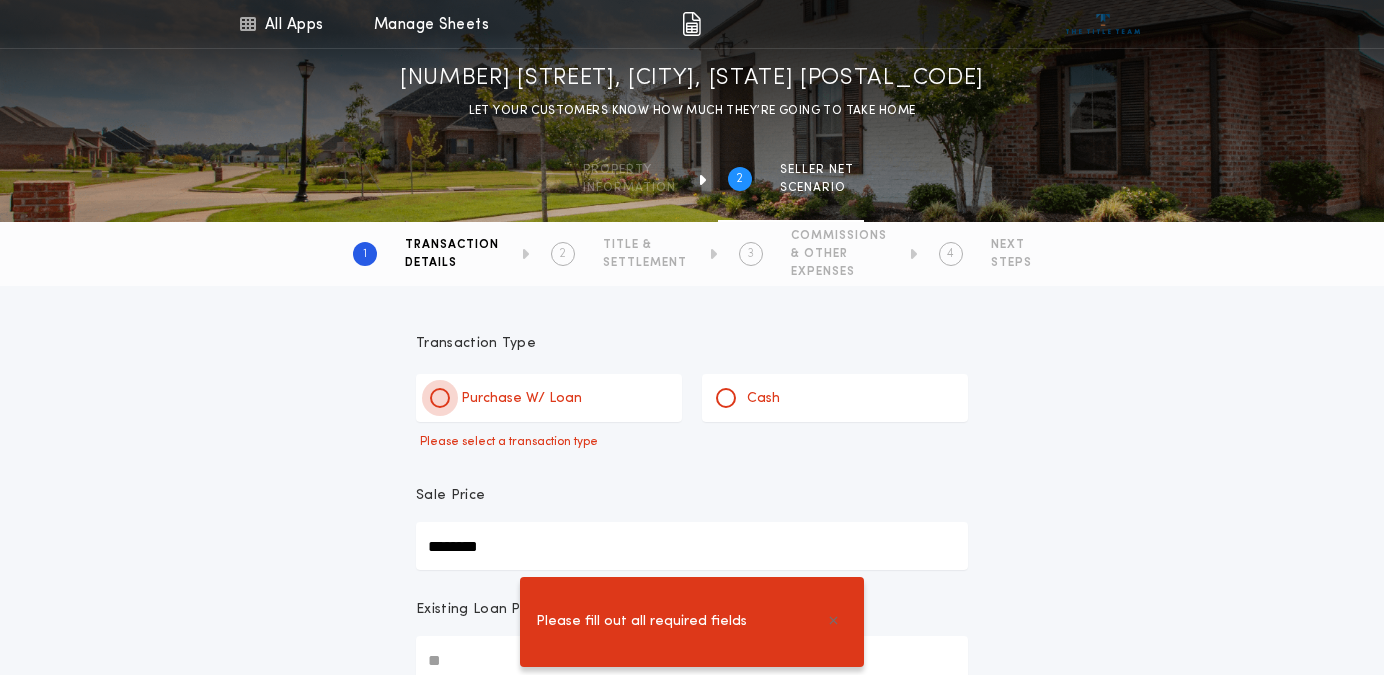 click at bounding box center [440, 398] 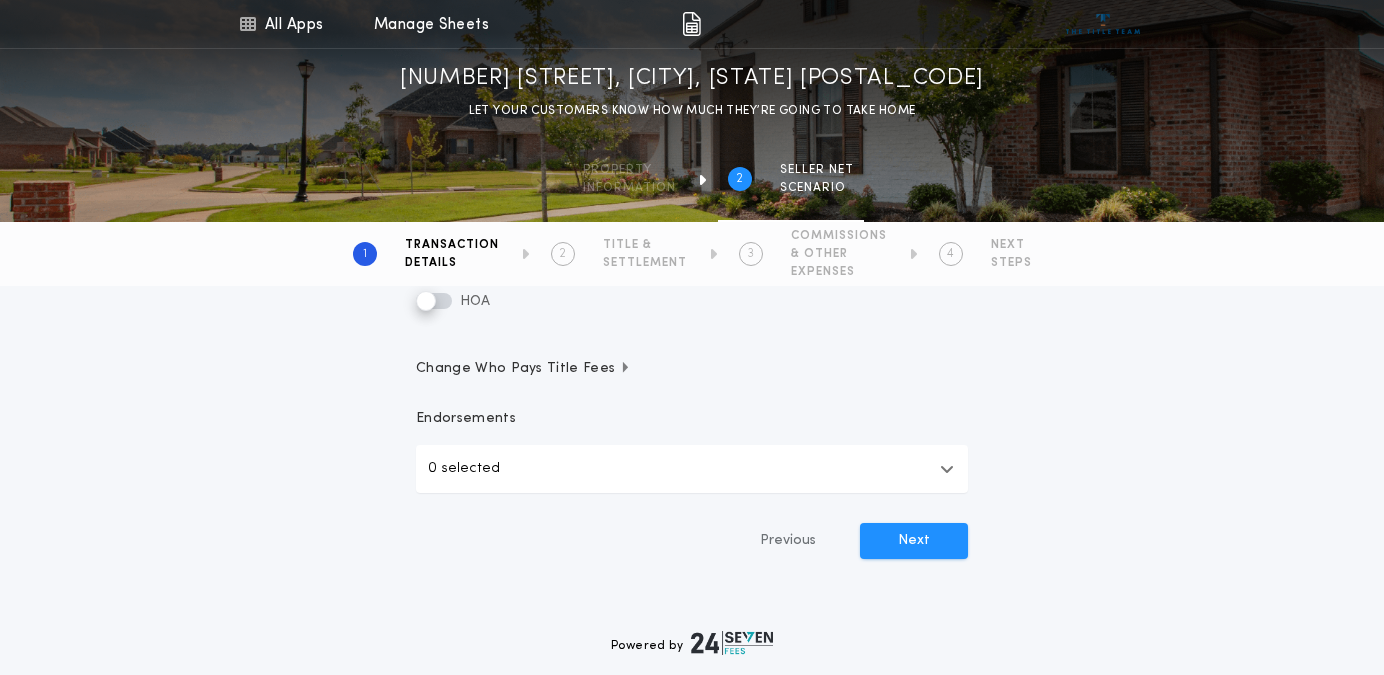 scroll, scrollTop: 612, scrollLeft: 0, axis: vertical 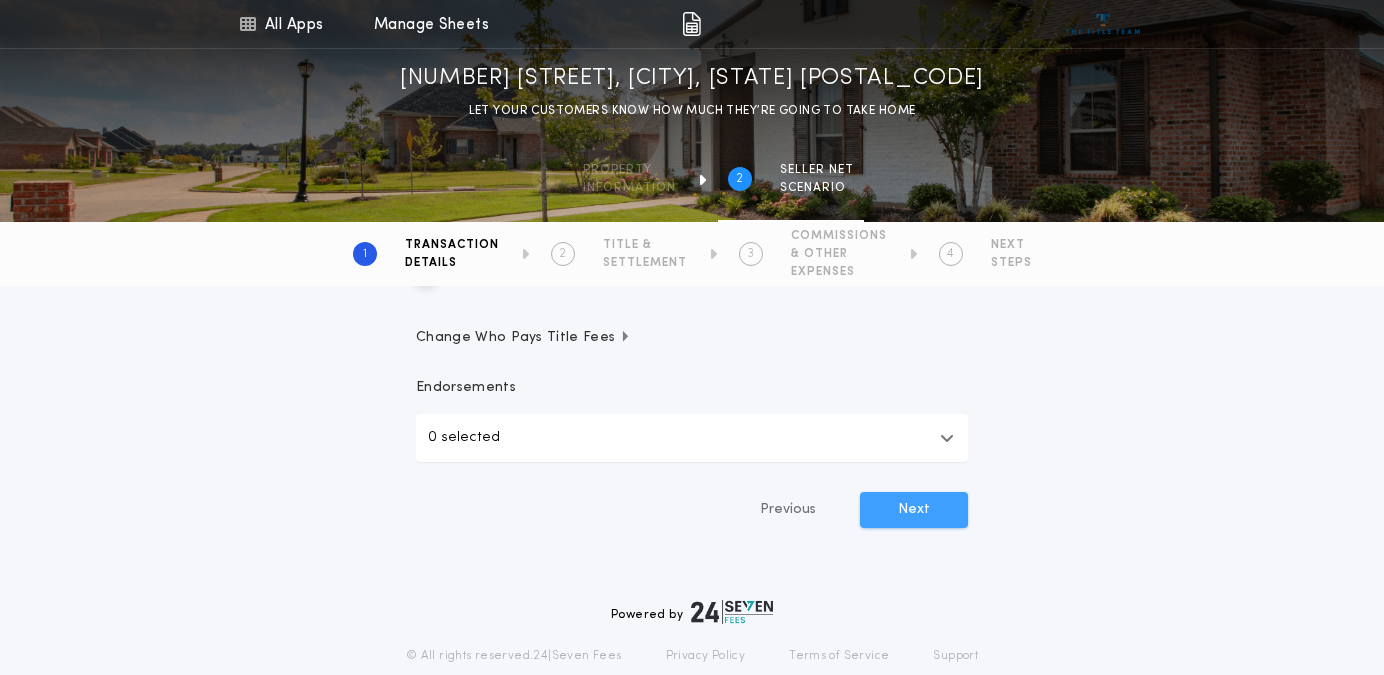 click on "Next" at bounding box center [914, 510] 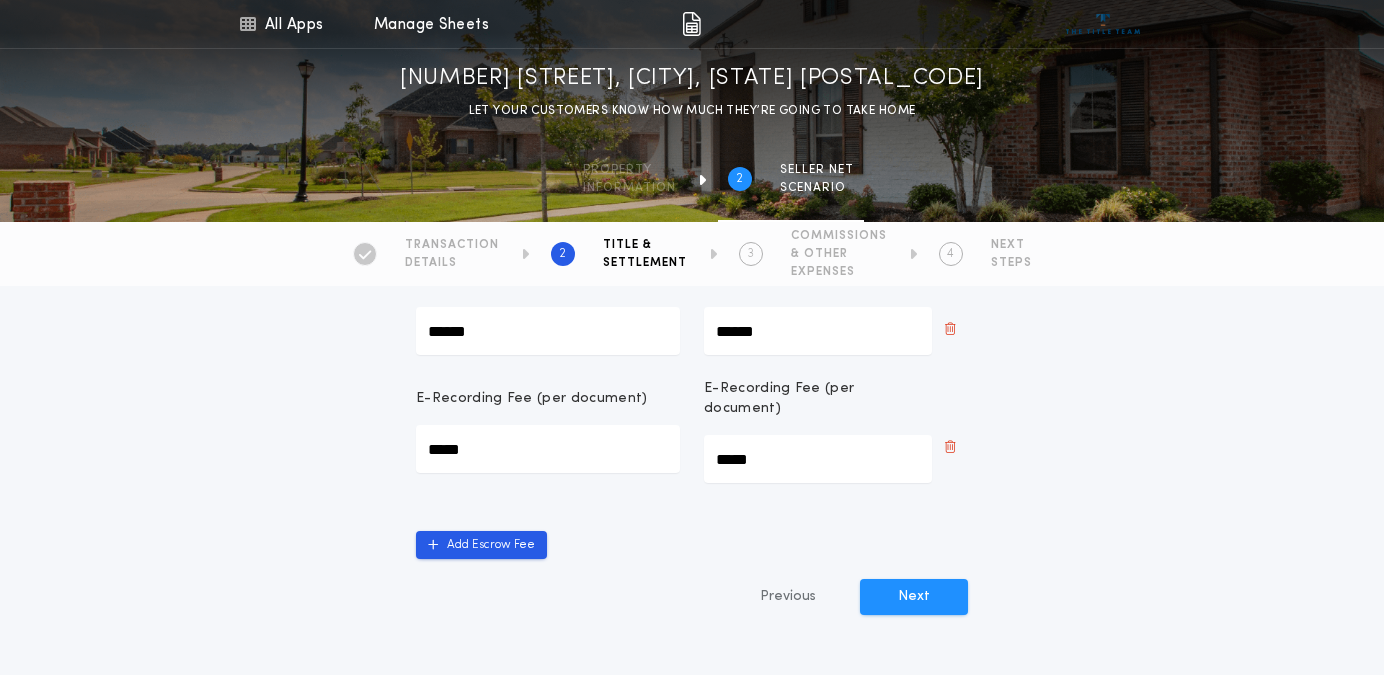 scroll, scrollTop: 1013, scrollLeft: 0, axis: vertical 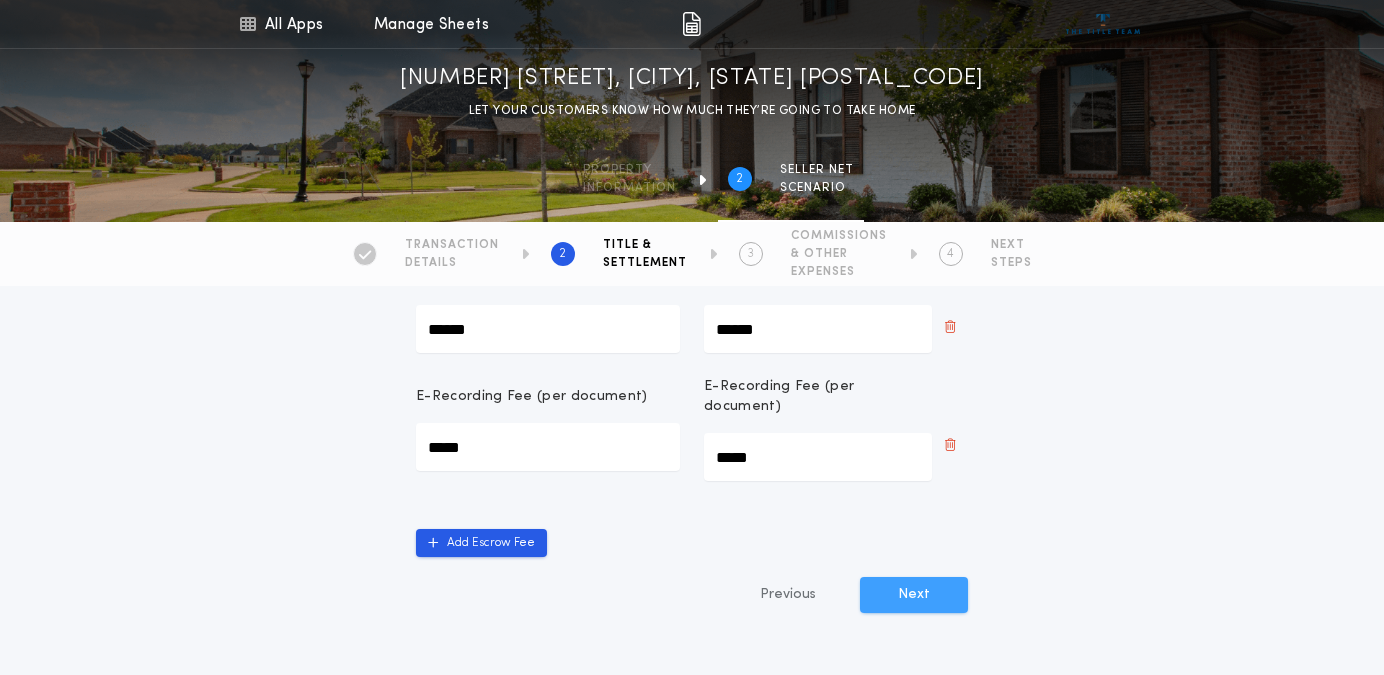click on "Next" at bounding box center (914, 595) 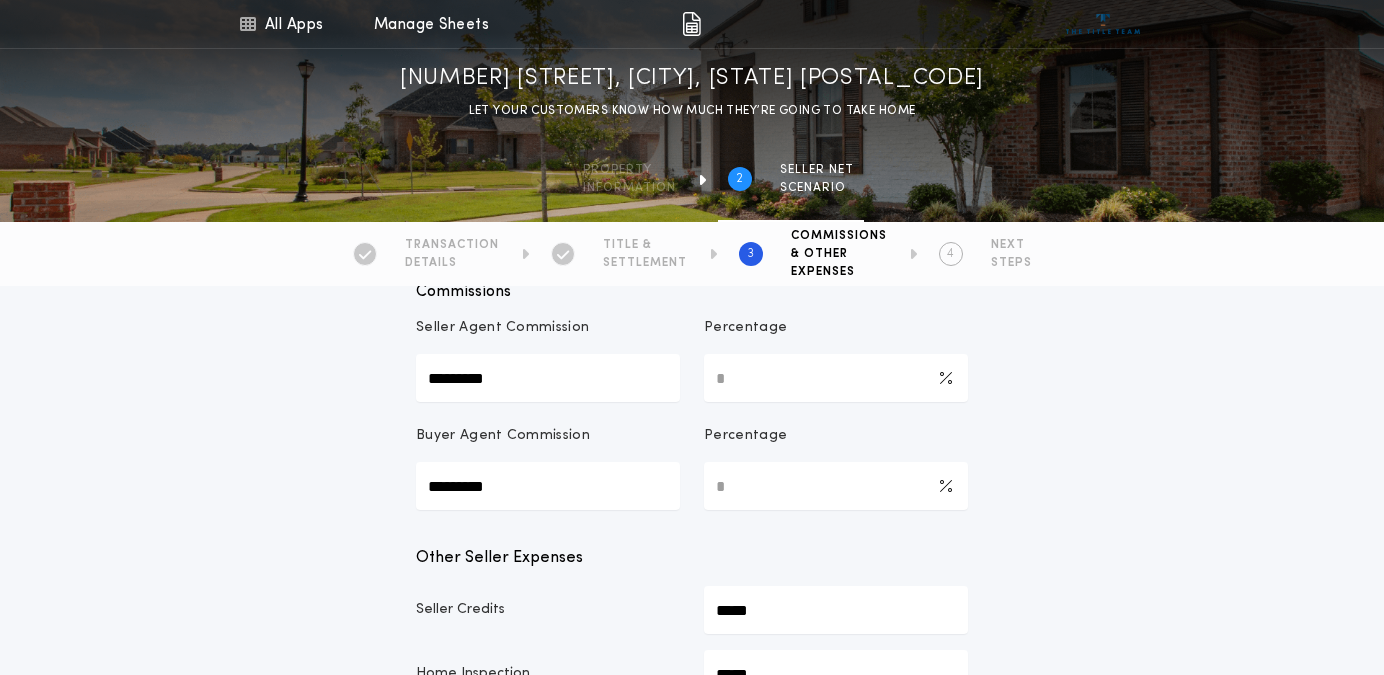 scroll, scrollTop: 394, scrollLeft: 0, axis: vertical 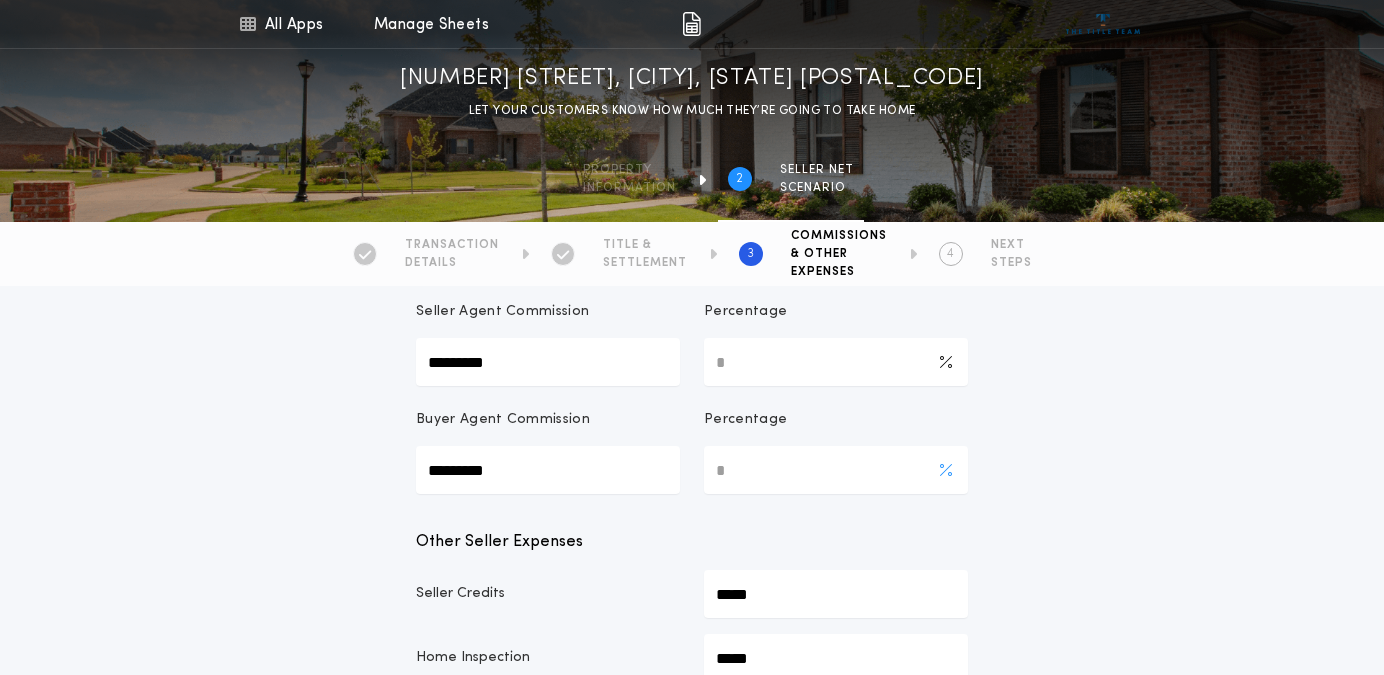 drag, startPoint x: 731, startPoint y: 466, endPoint x: 717, endPoint y: 464, distance: 14.142136 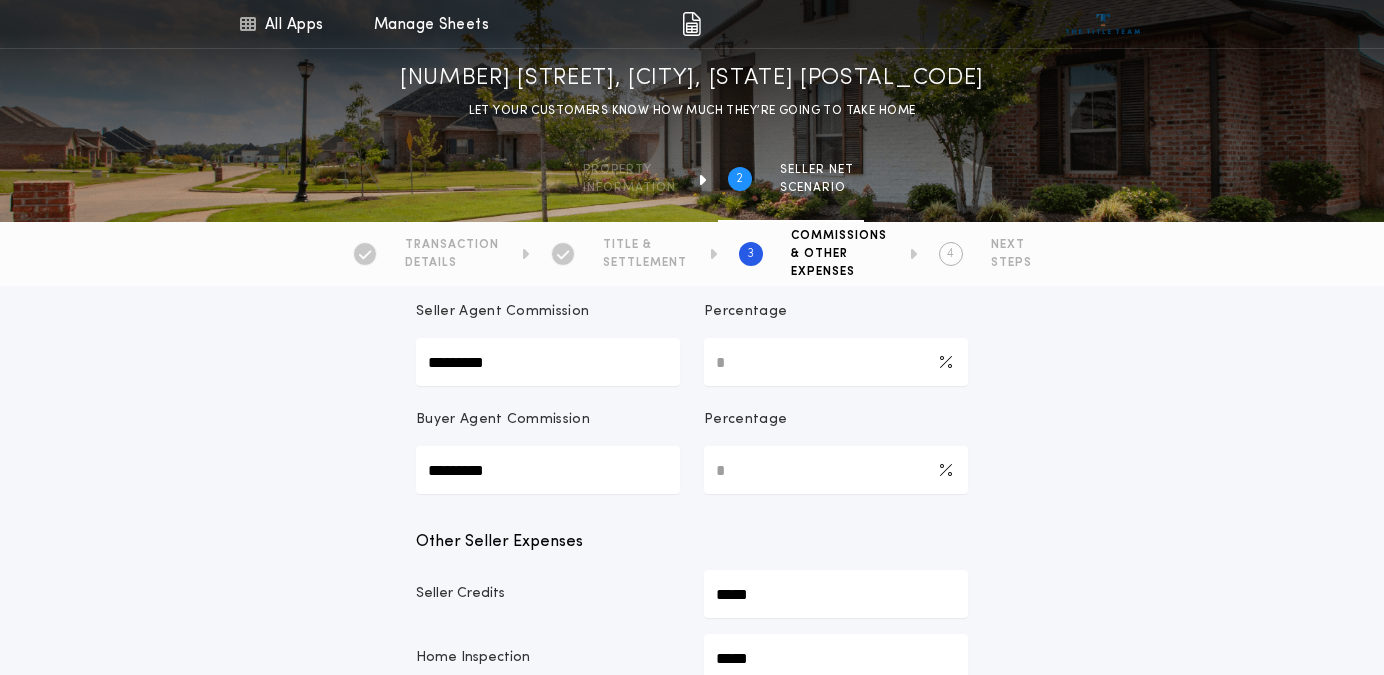 type on "***" 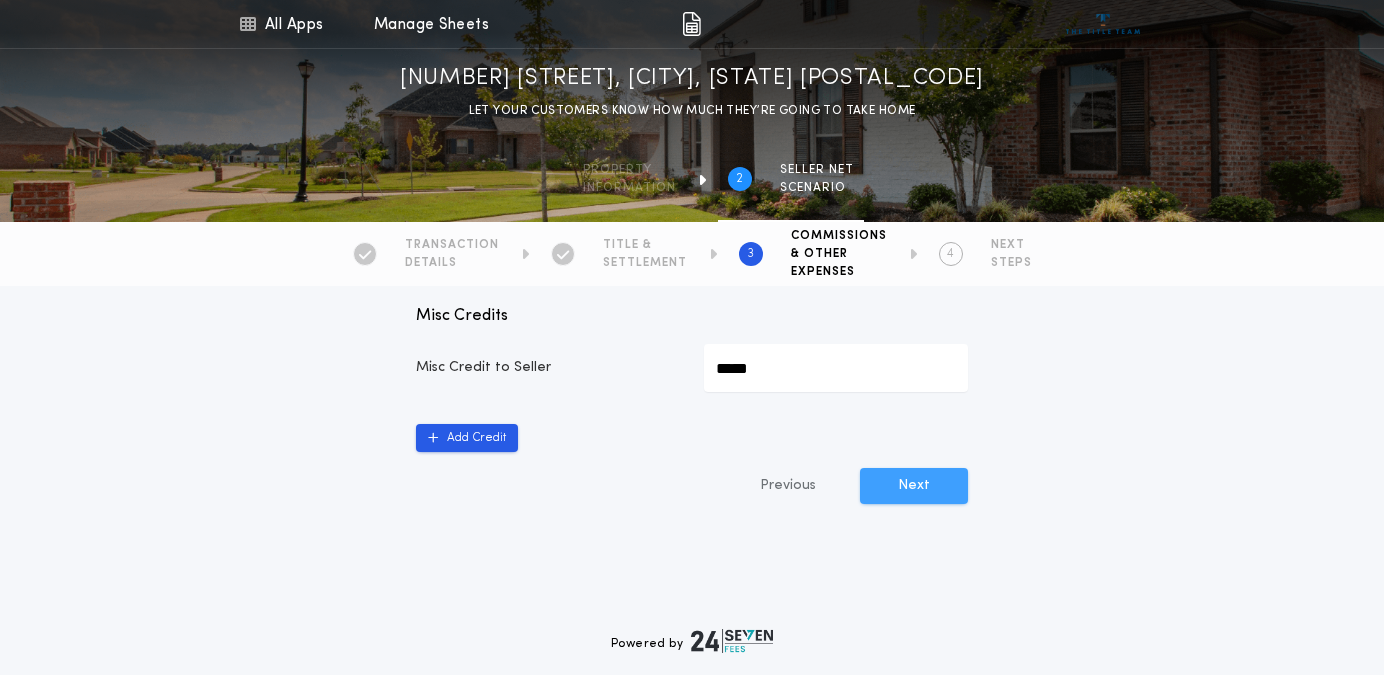 scroll, scrollTop: 1269, scrollLeft: 0, axis: vertical 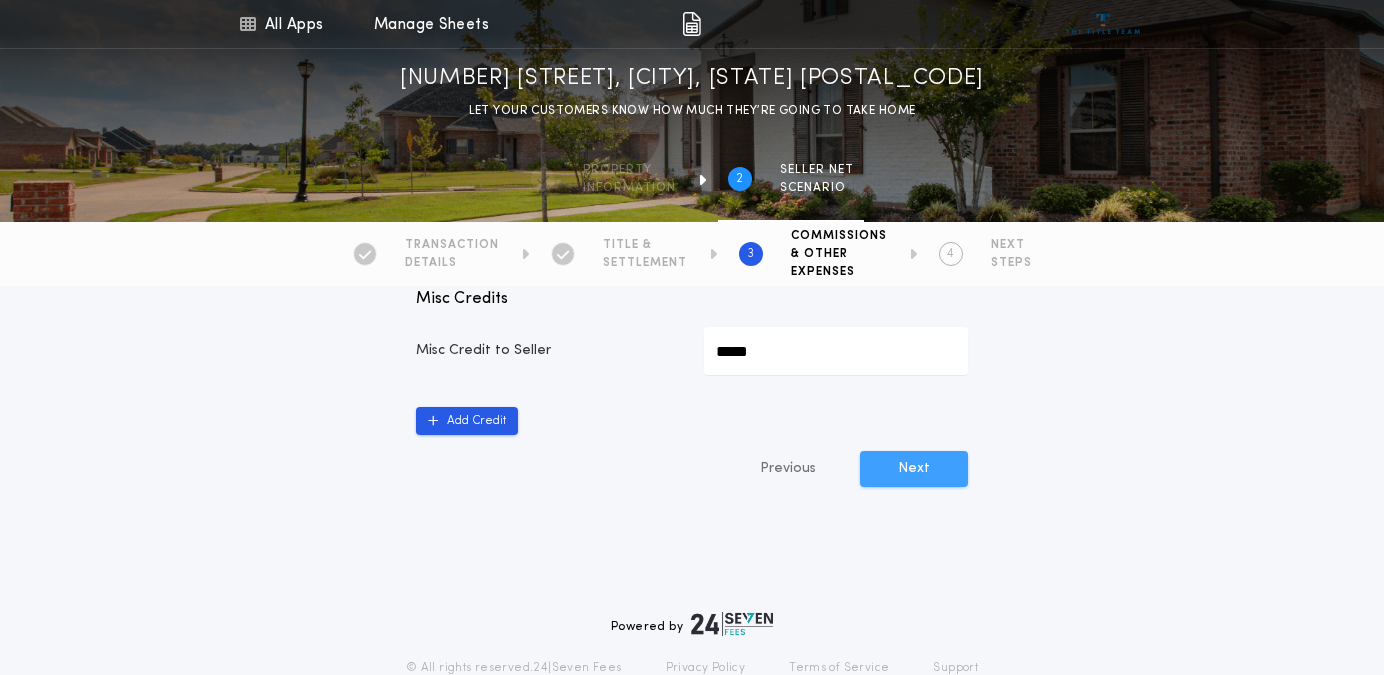 click on "Next" at bounding box center (914, 469) 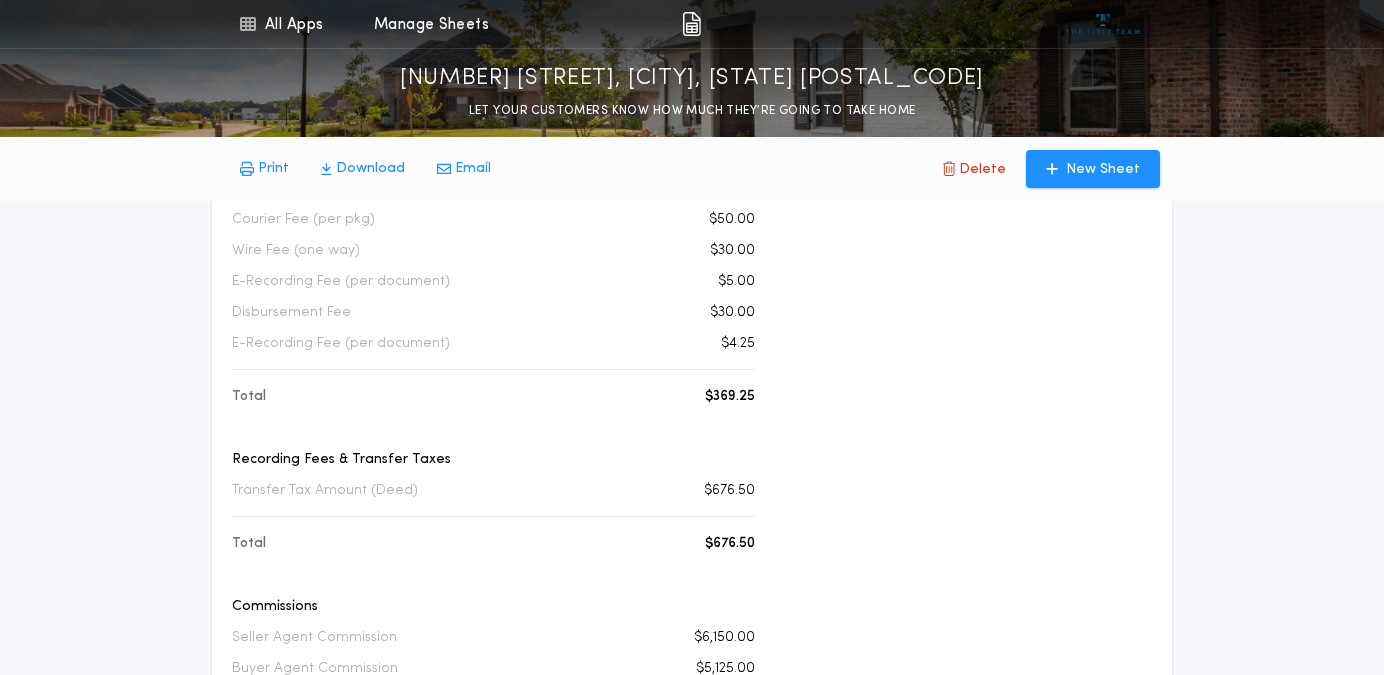 scroll, scrollTop: 442, scrollLeft: 0, axis: vertical 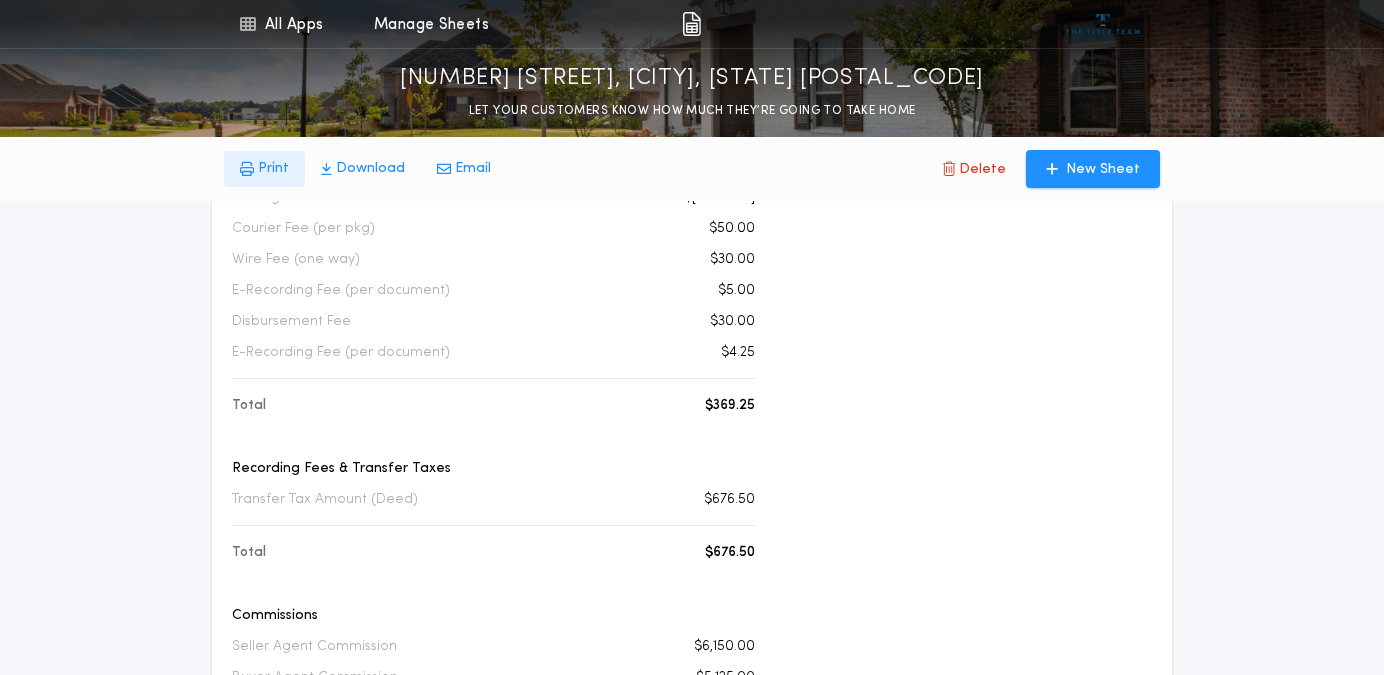 click on "Print" at bounding box center [273, 169] 